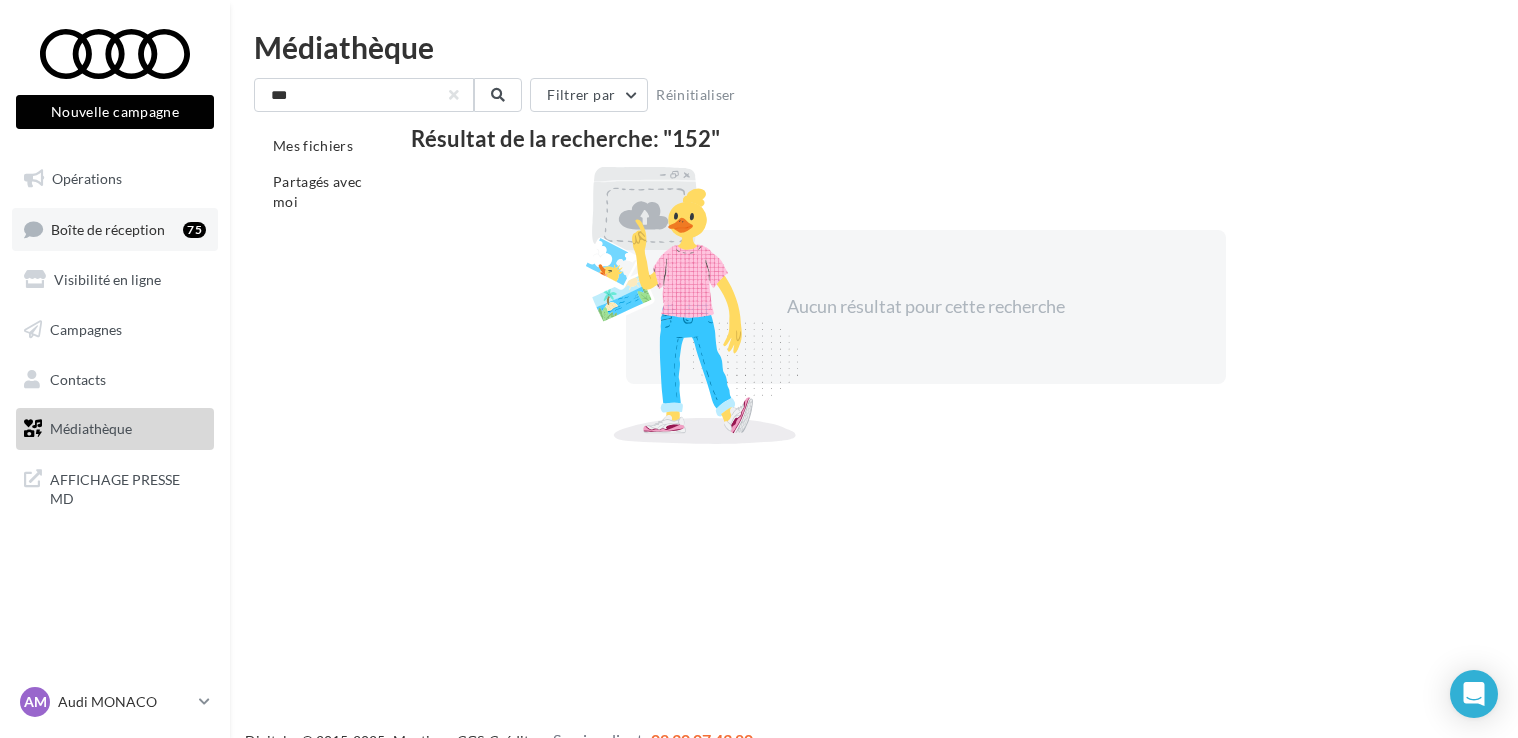 scroll, scrollTop: 0, scrollLeft: 0, axis: both 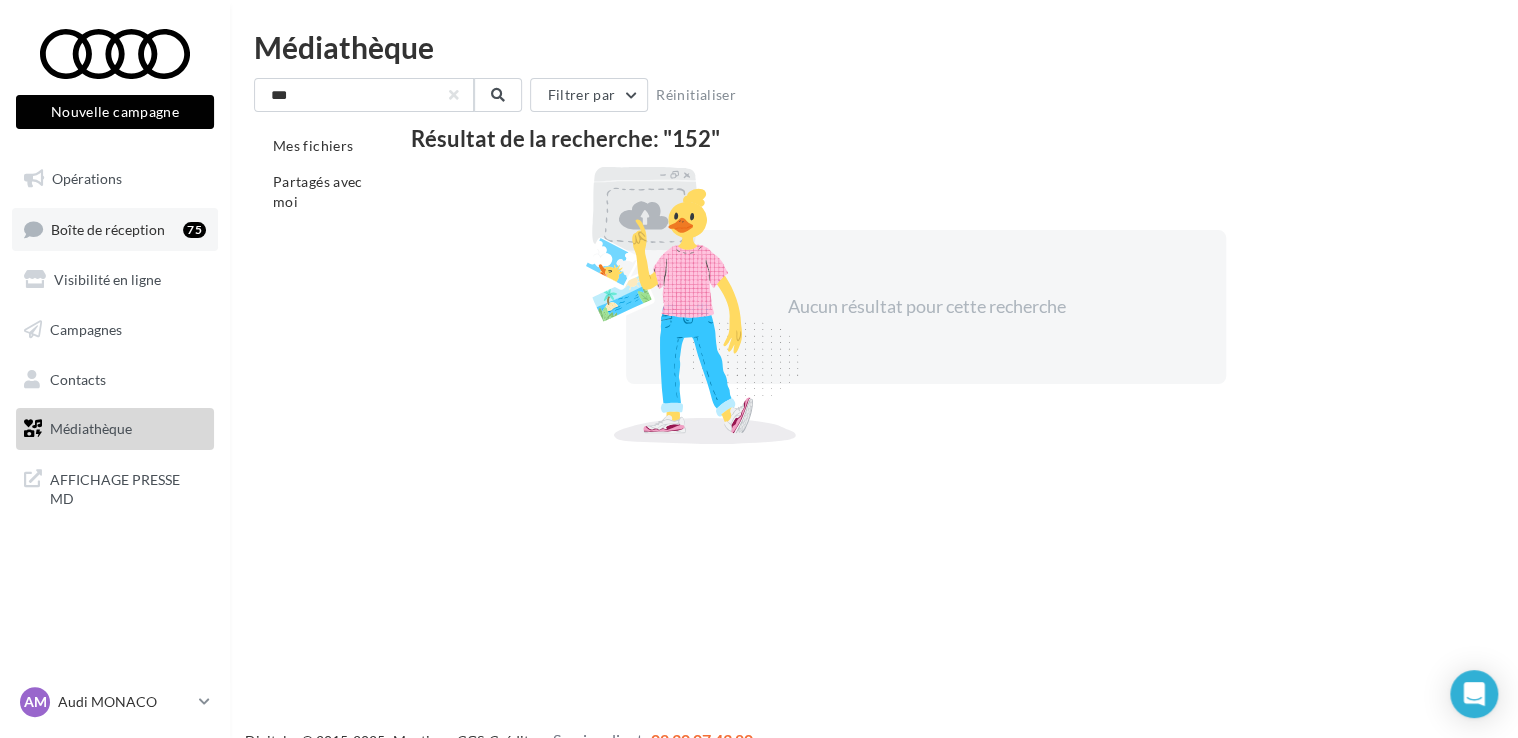 click on "Boîte de réception" at bounding box center (108, 228) 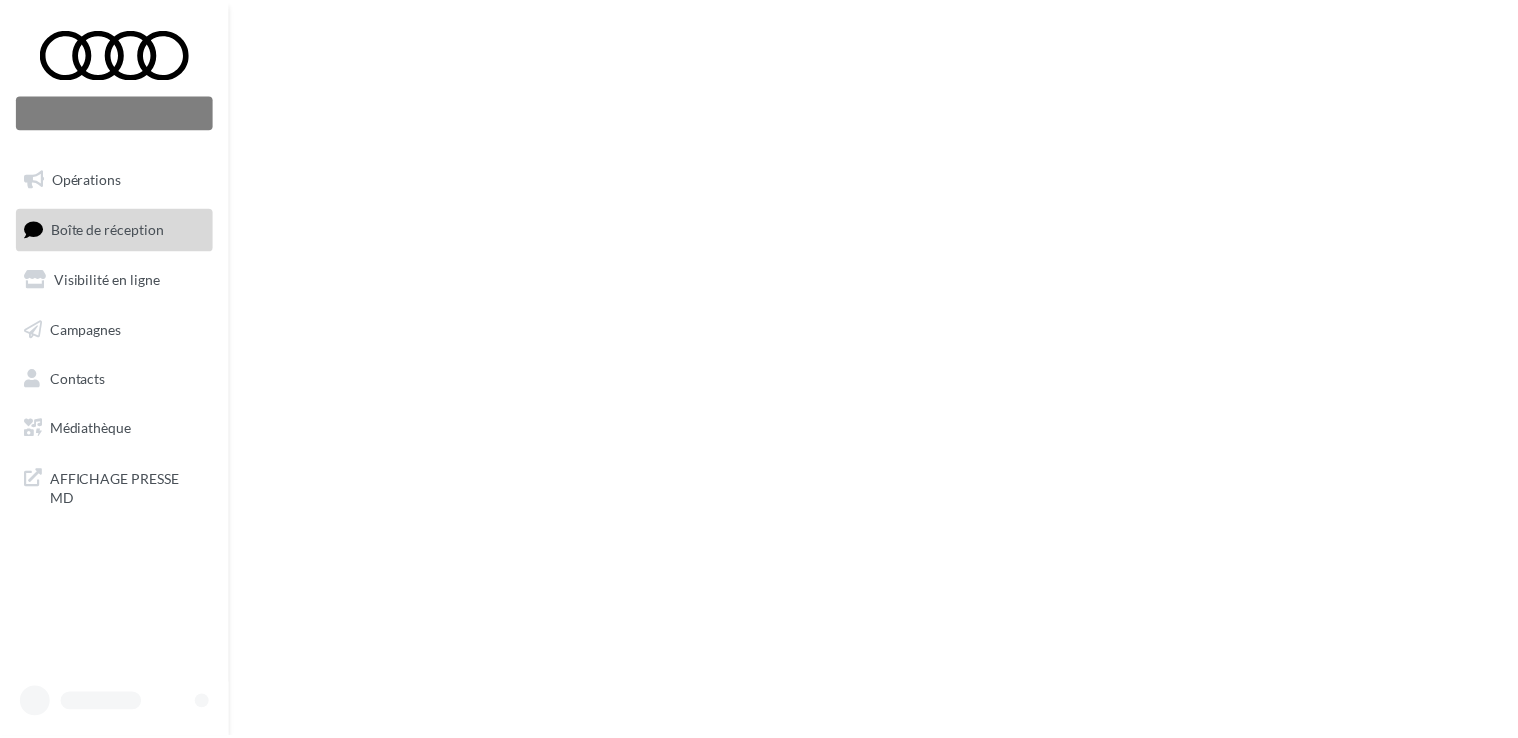 scroll, scrollTop: 0, scrollLeft: 0, axis: both 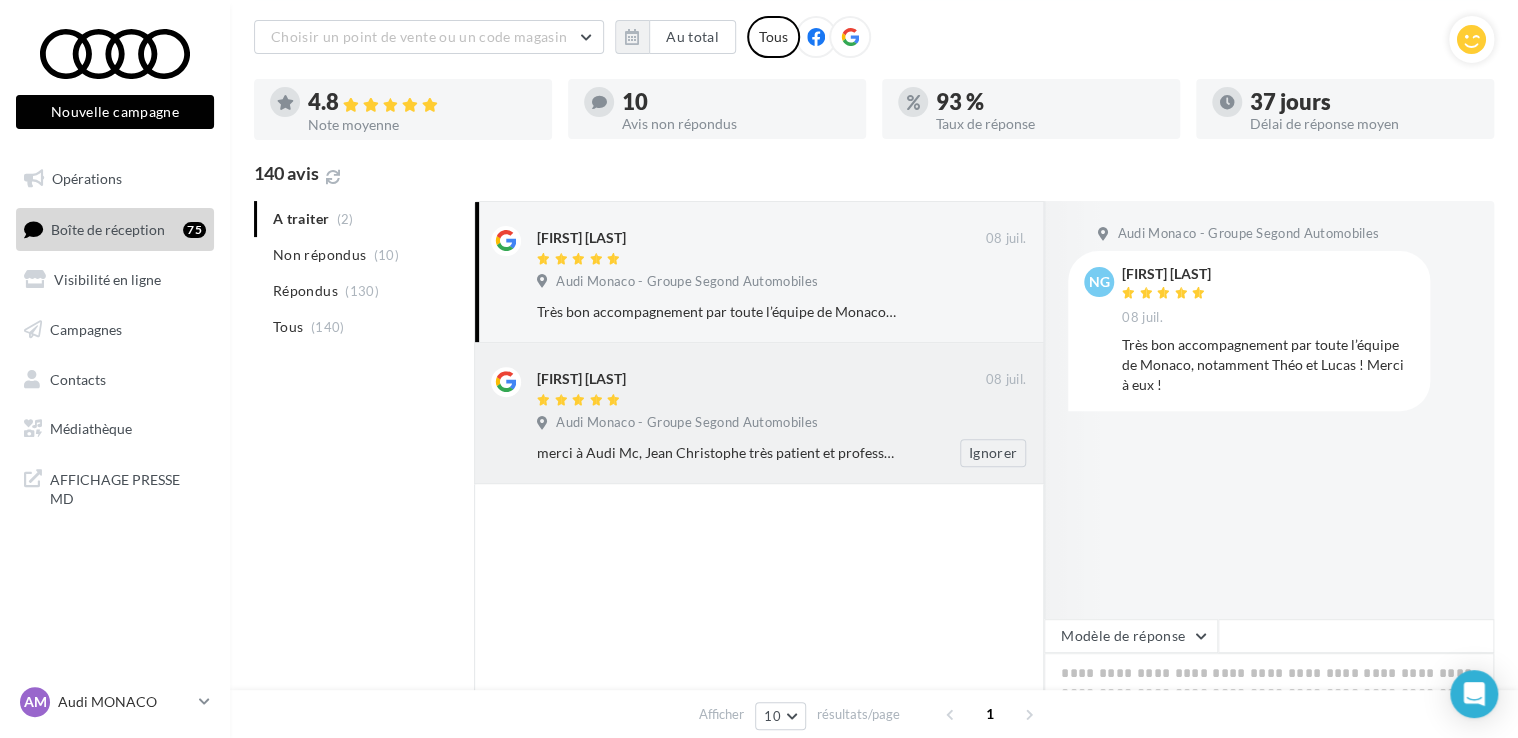 click at bounding box center (761, 401) 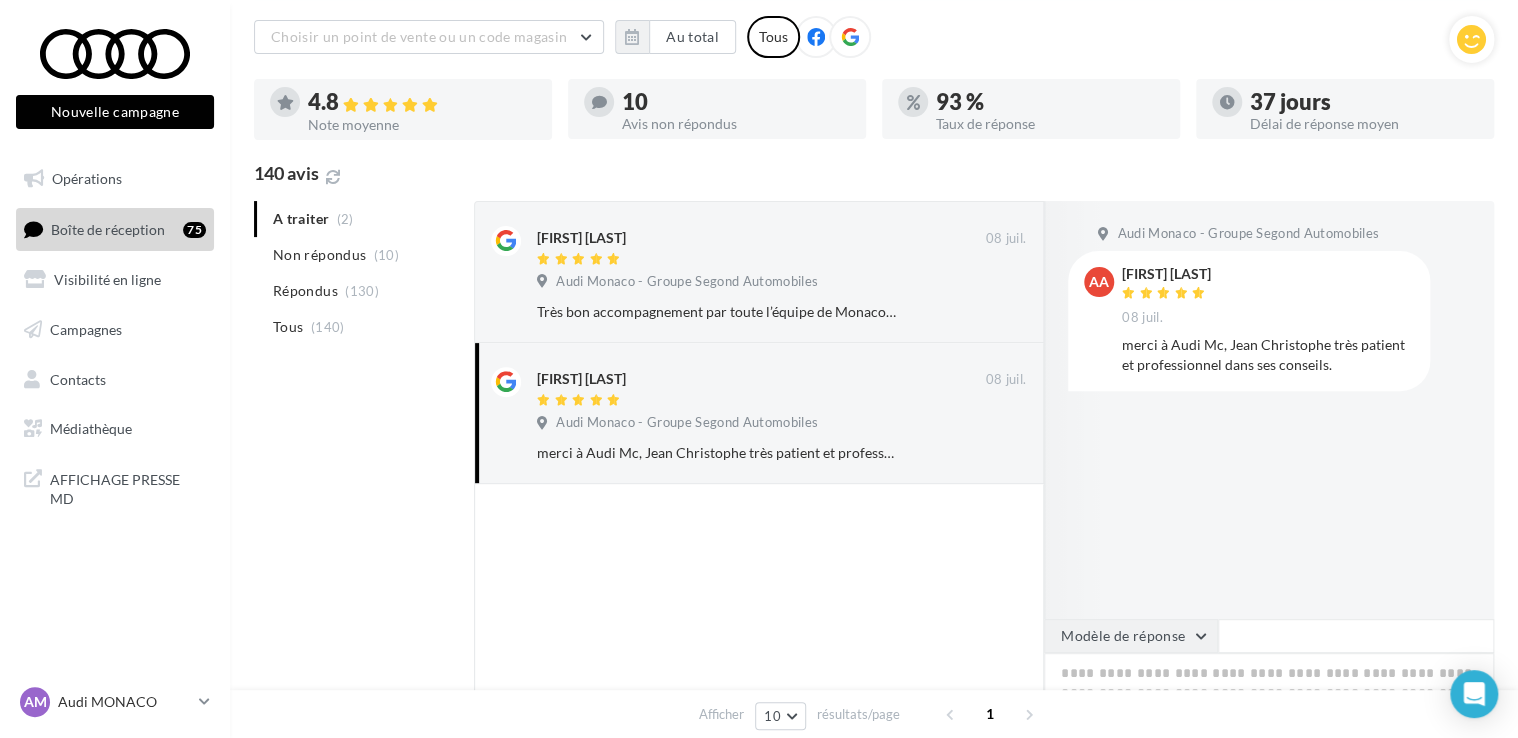 click on "Modèle de réponse" at bounding box center [1131, 636] 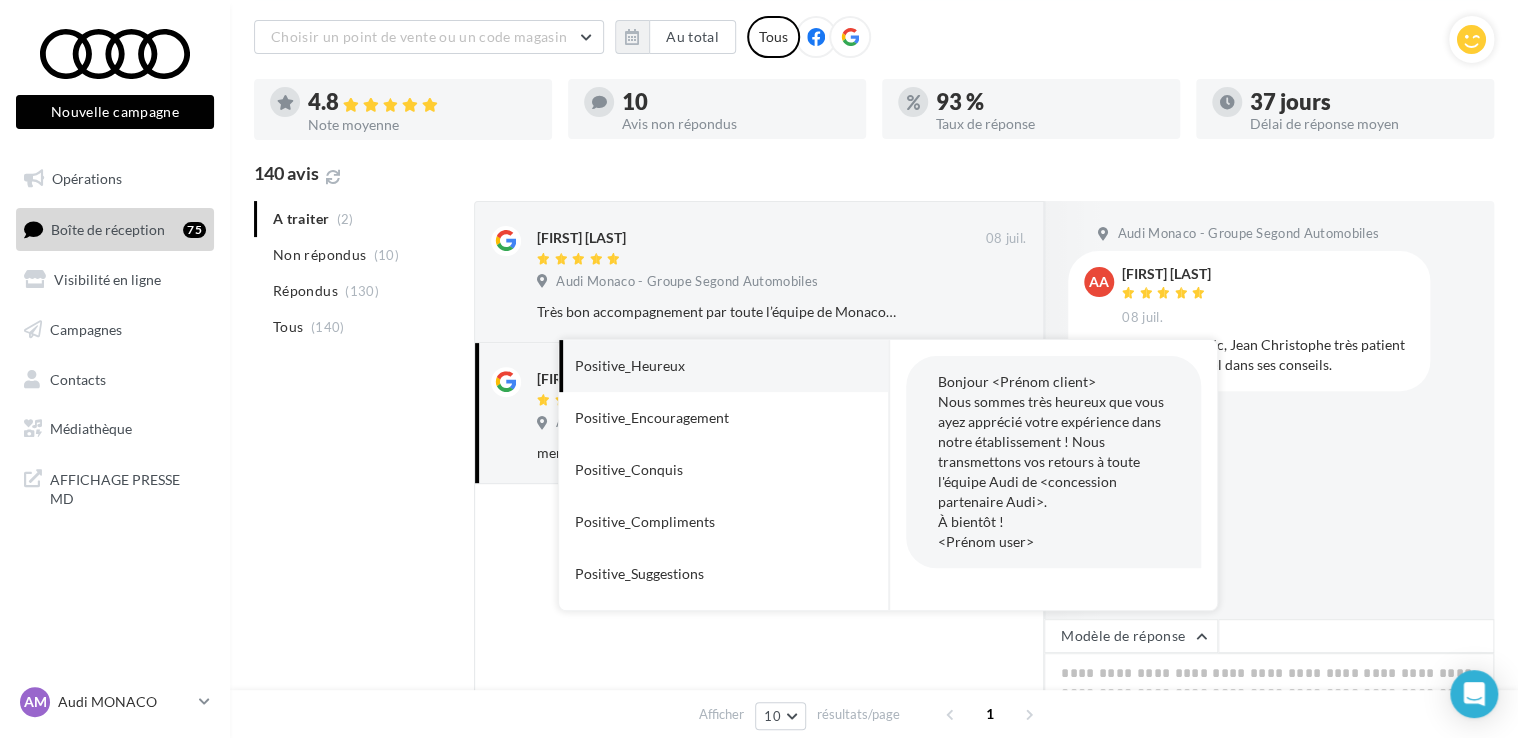 click on "Audi [CITY] - Groupe Segond Automobiles         AA
[FIRST] [LAST]
08 juil.
merci à Audi Mc, Jean Christophe très patient et professionnel dans ses conseils." at bounding box center [1269, 410] 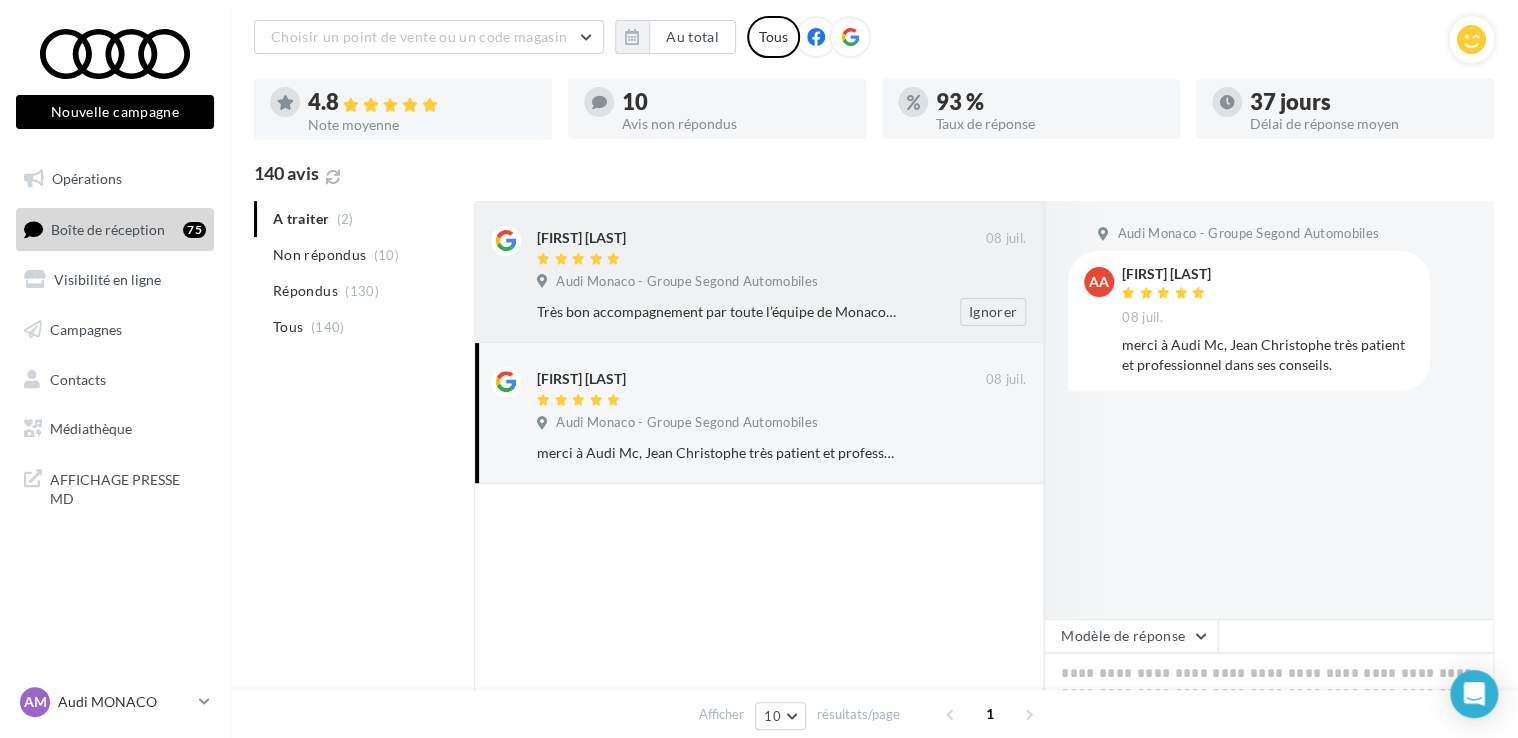 click on "Audi Monaco - Groupe Segond Automobiles" at bounding box center [781, 284] 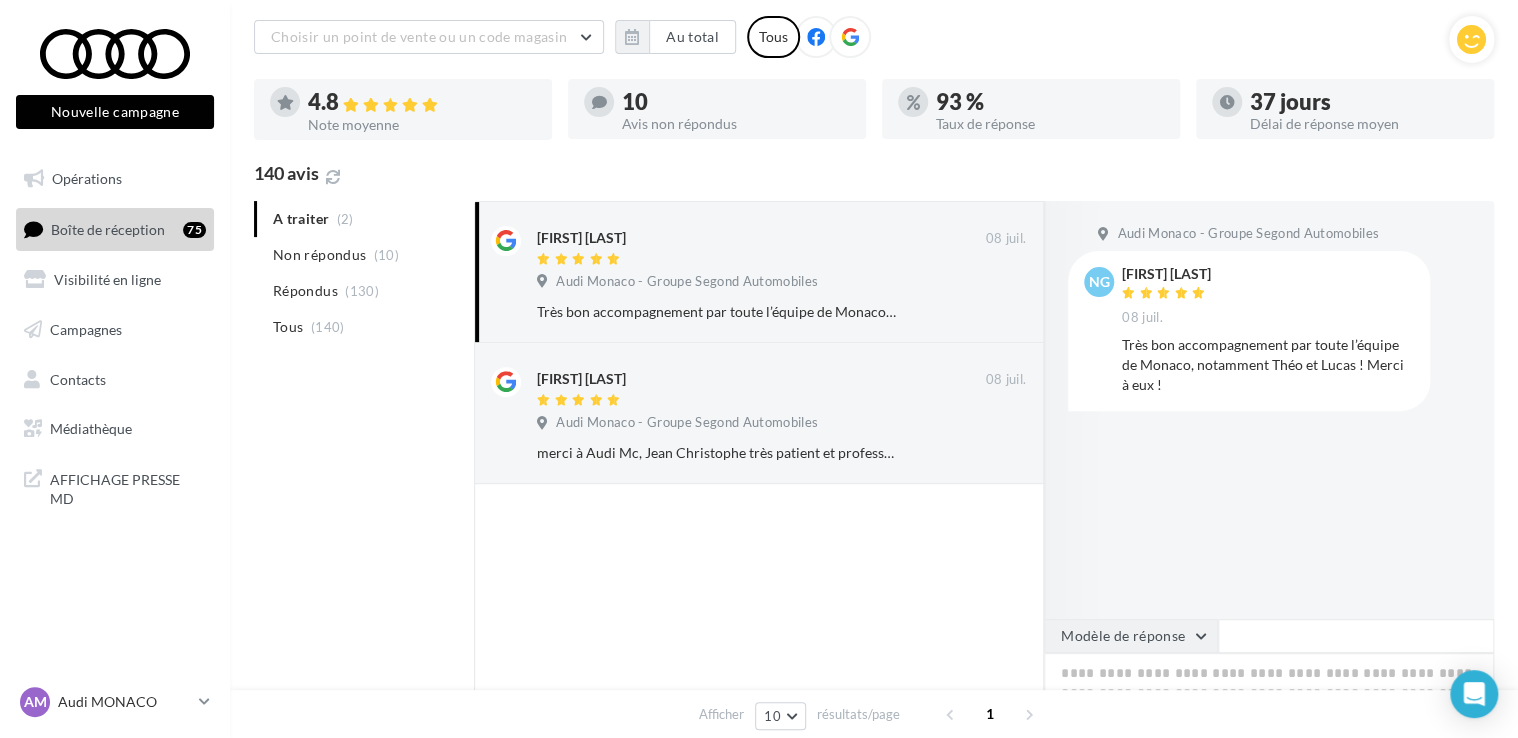 click on "Modèle de réponse" at bounding box center [1131, 636] 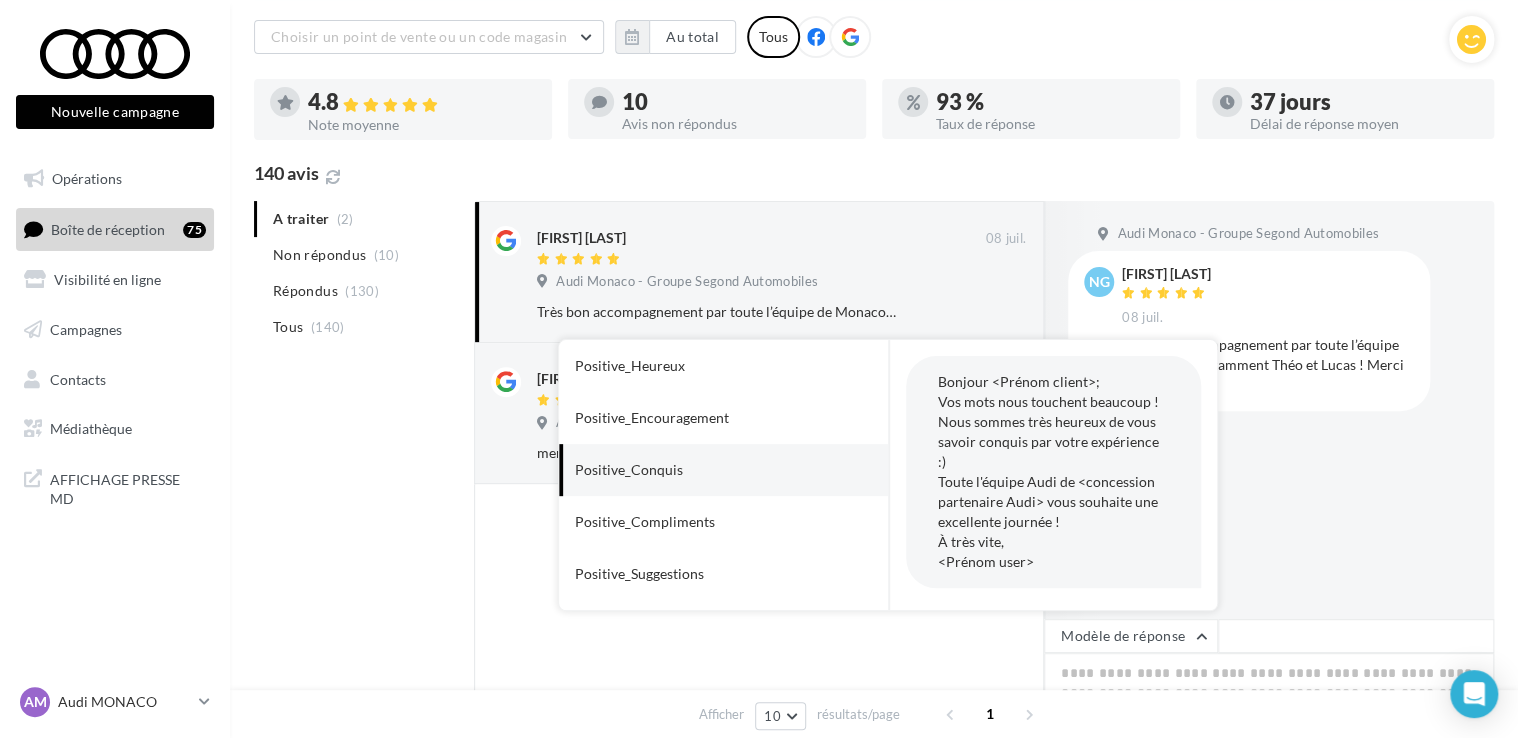 click on "Positive_Conquis" at bounding box center [629, 470] 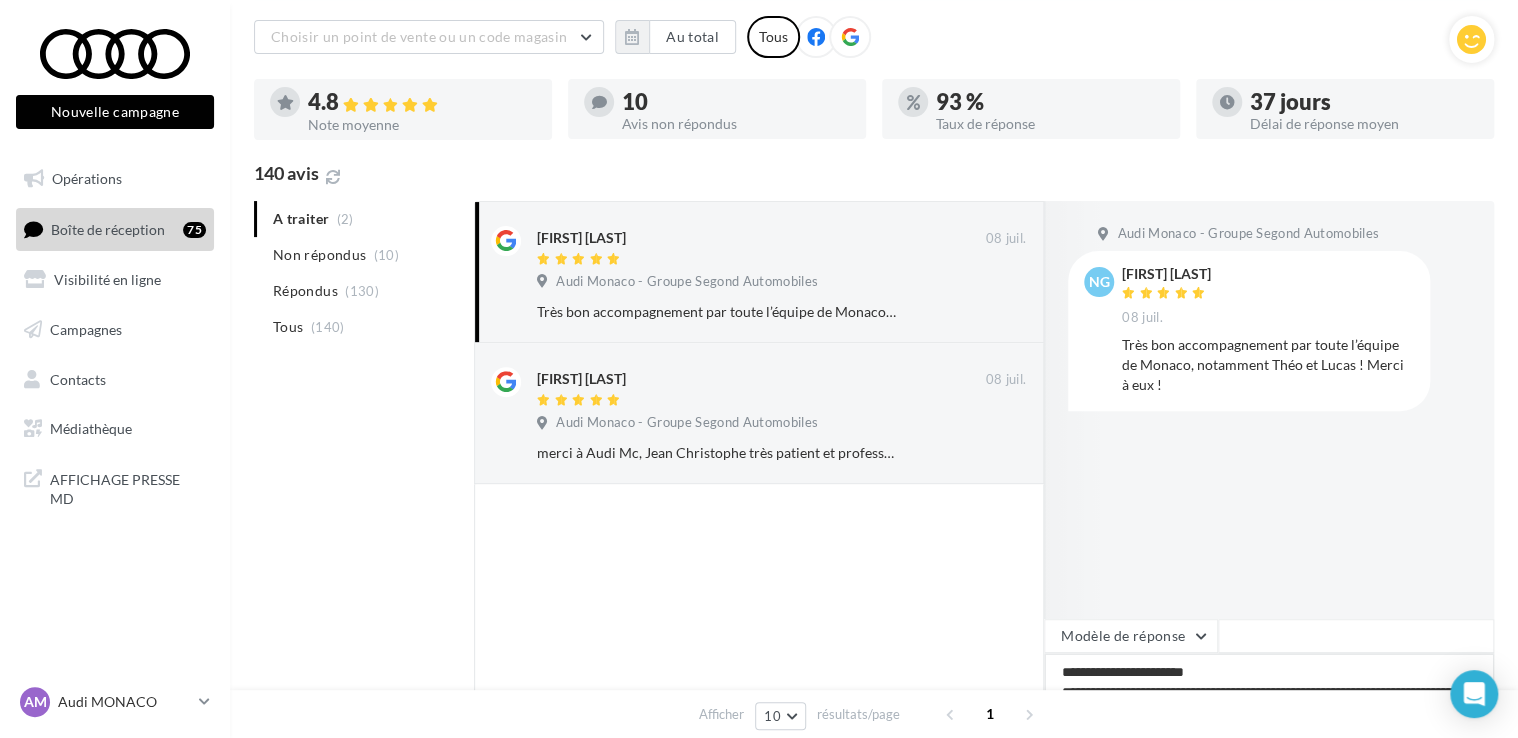 click on "**********" at bounding box center [1269, 715] 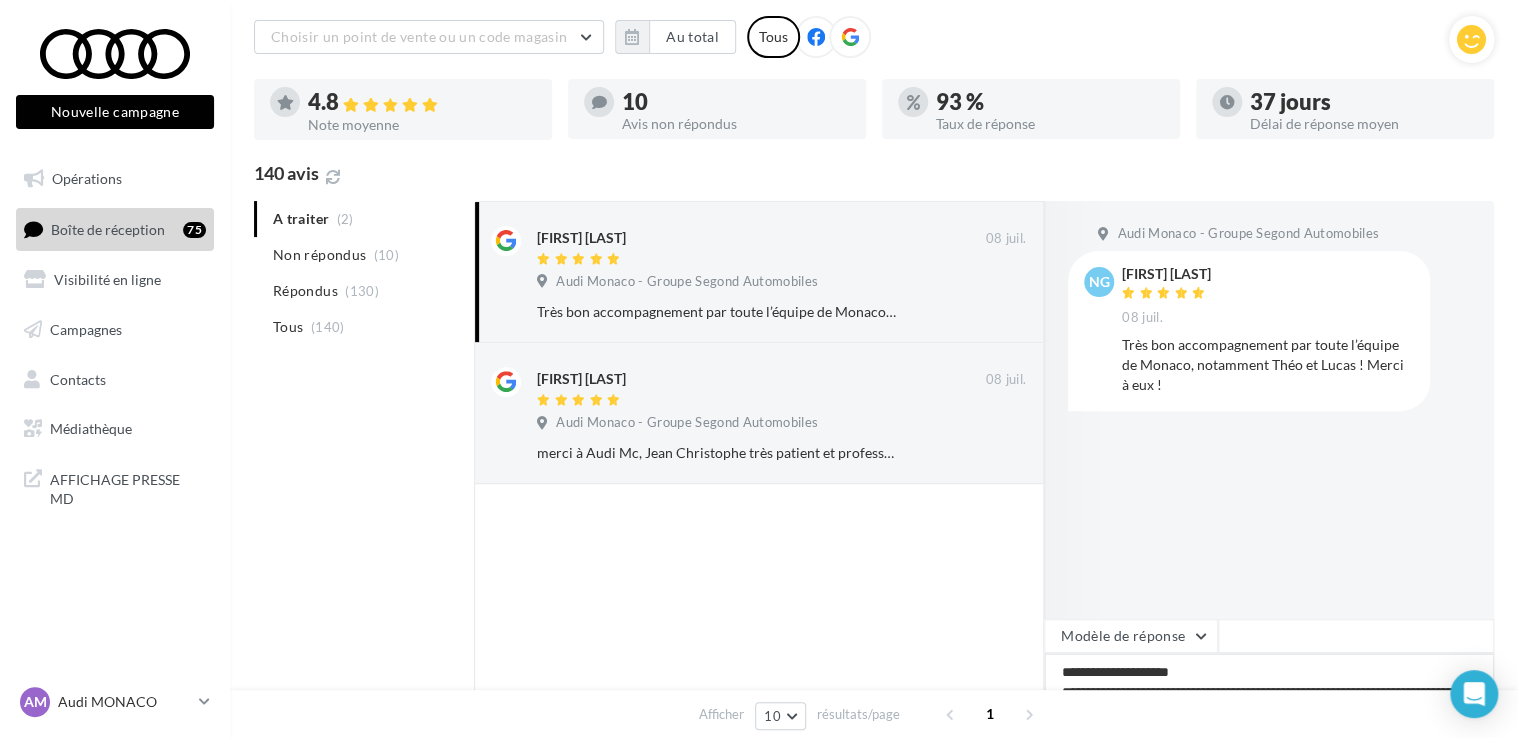scroll, scrollTop: 29, scrollLeft: 0, axis: vertical 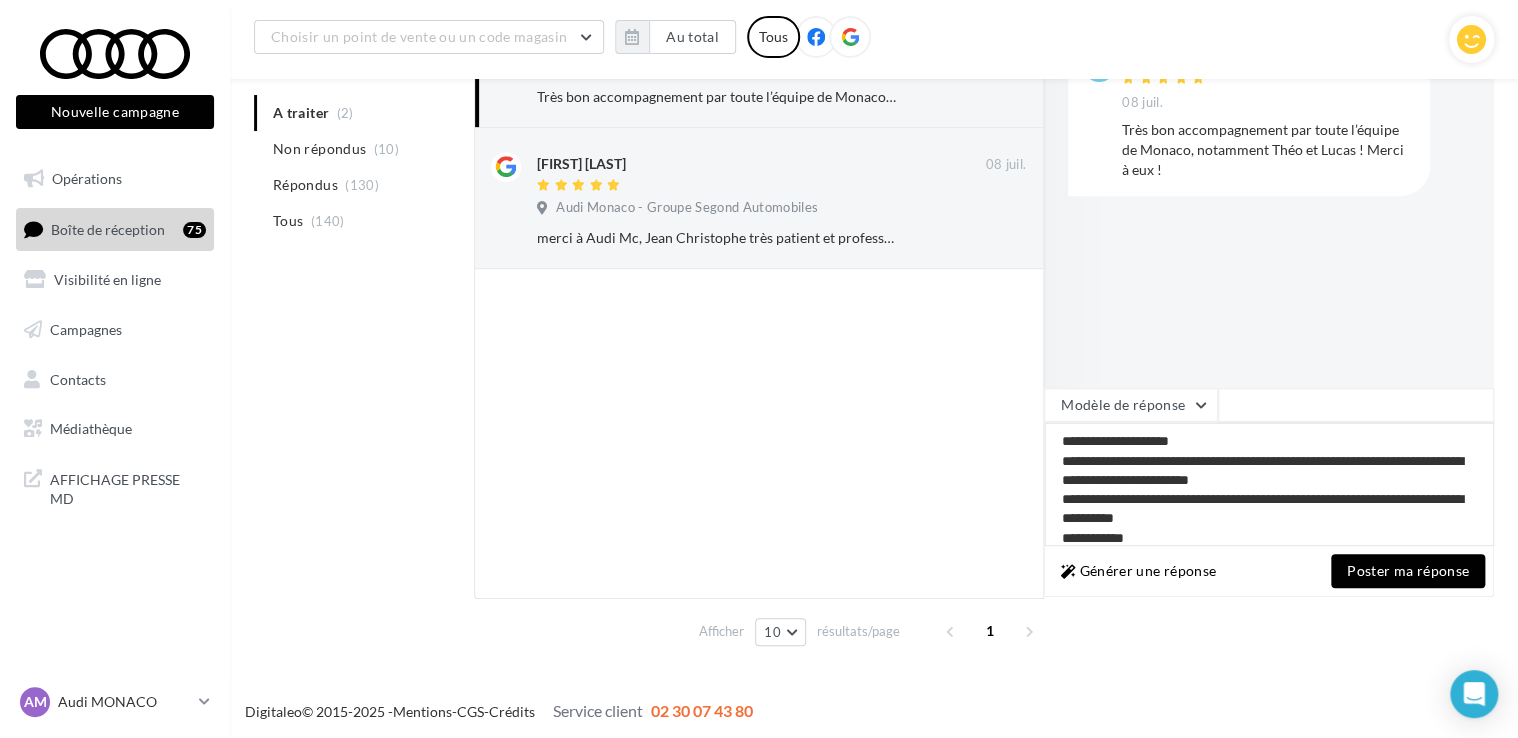 drag, startPoint x: 1283, startPoint y: 460, endPoint x: 1053, endPoint y: 463, distance: 230.01956 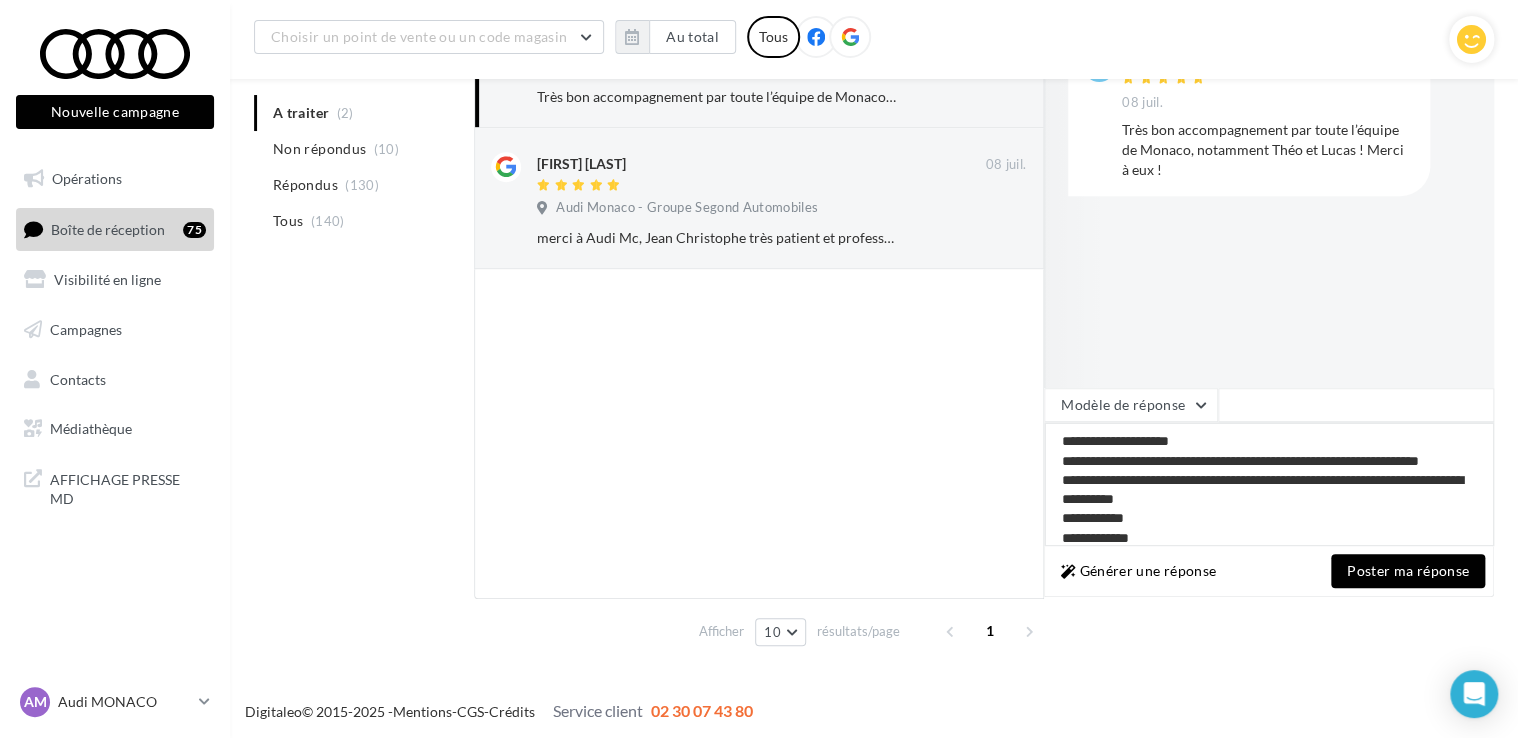 drag, startPoint x: 1153, startPoint y: 460, endPoint x: 1278, endPoint y: 459, distance: 125.004 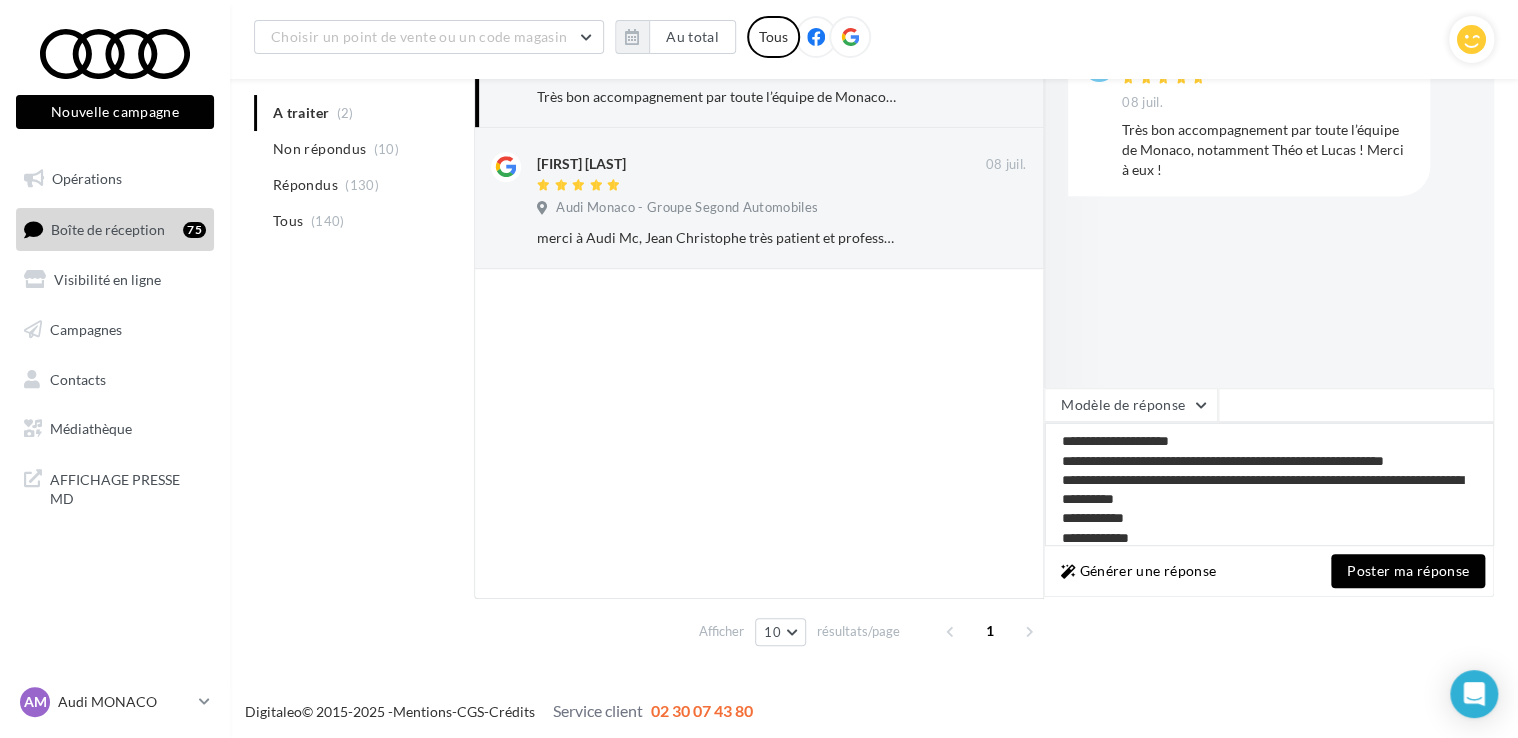click on "**********" at bounding box center [1269, 484] 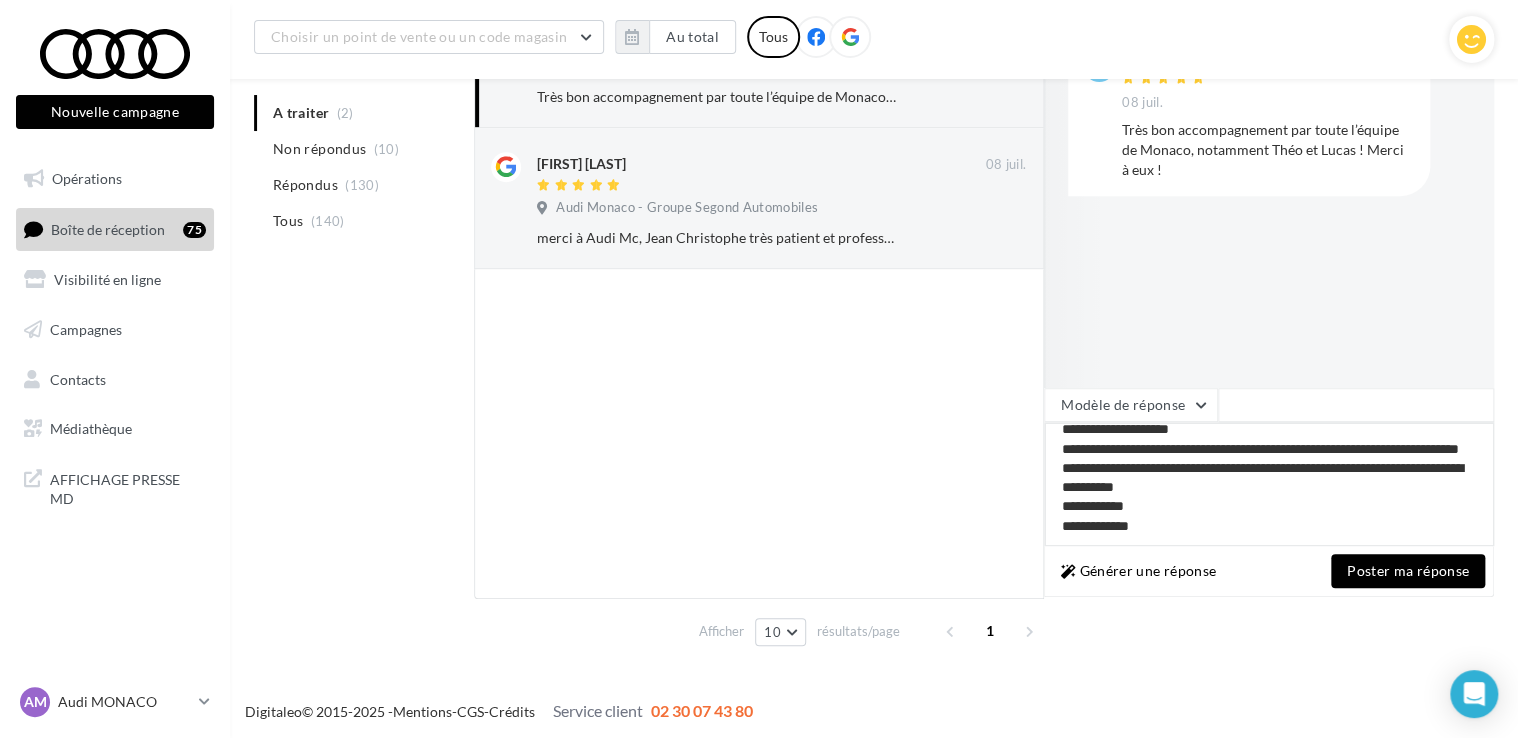 scroll, scrollTop: 28, scrollLeft: 0, axis: vertical 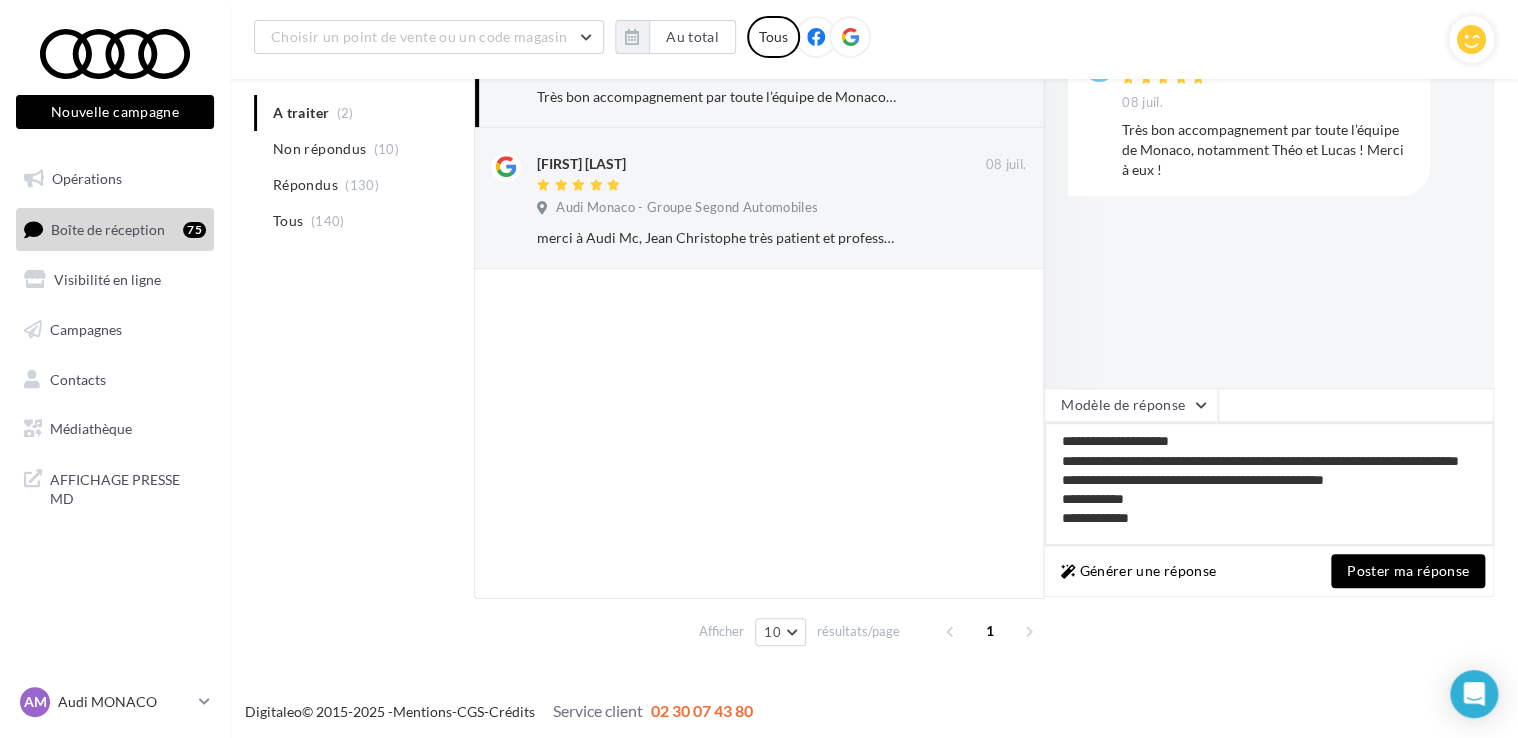 drag, startPoint x: 1124, startPoint y: 510, endPoint x: 1020, endPoint y: 510, distance: 104 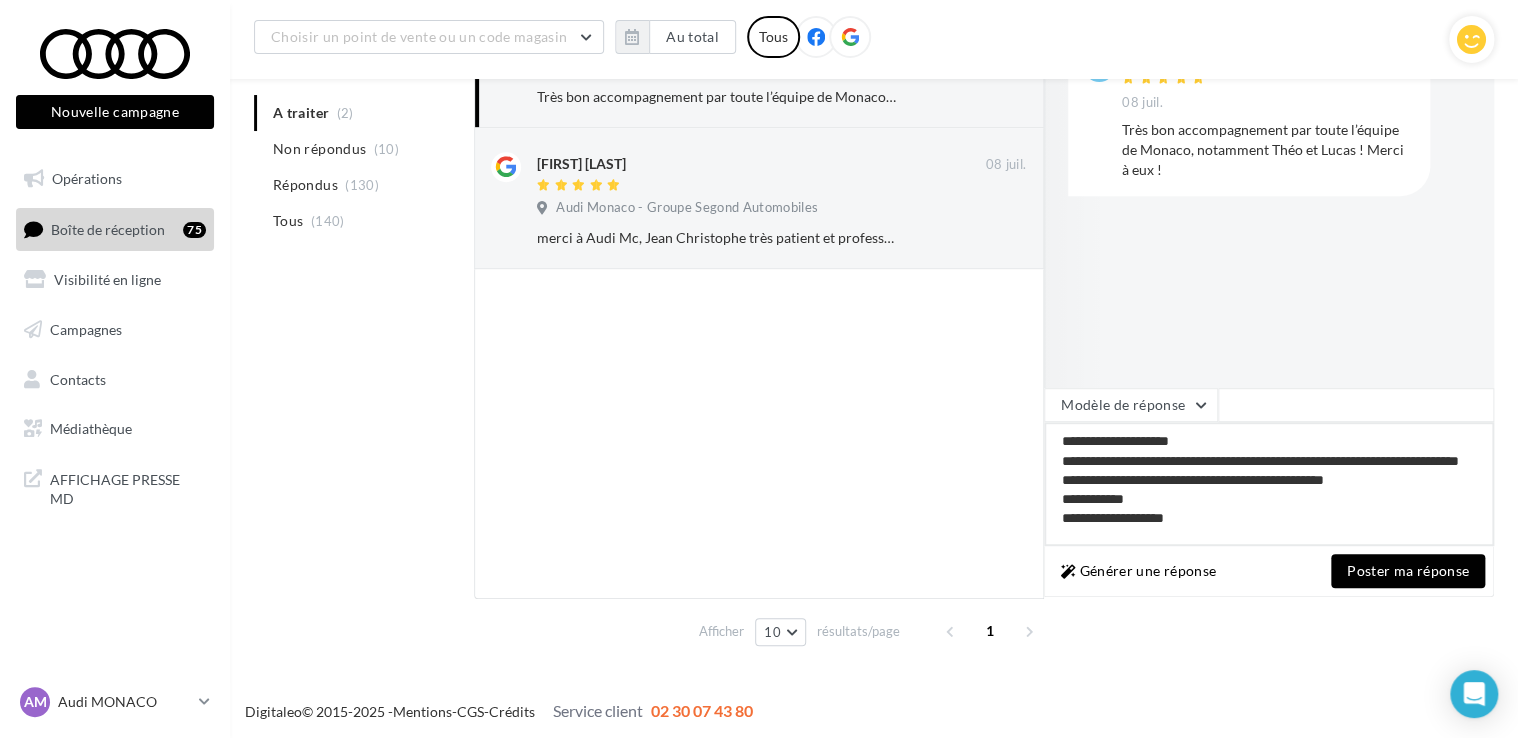 scroll, scrollTop: 10, scrollLeft: 0, axis: vertical 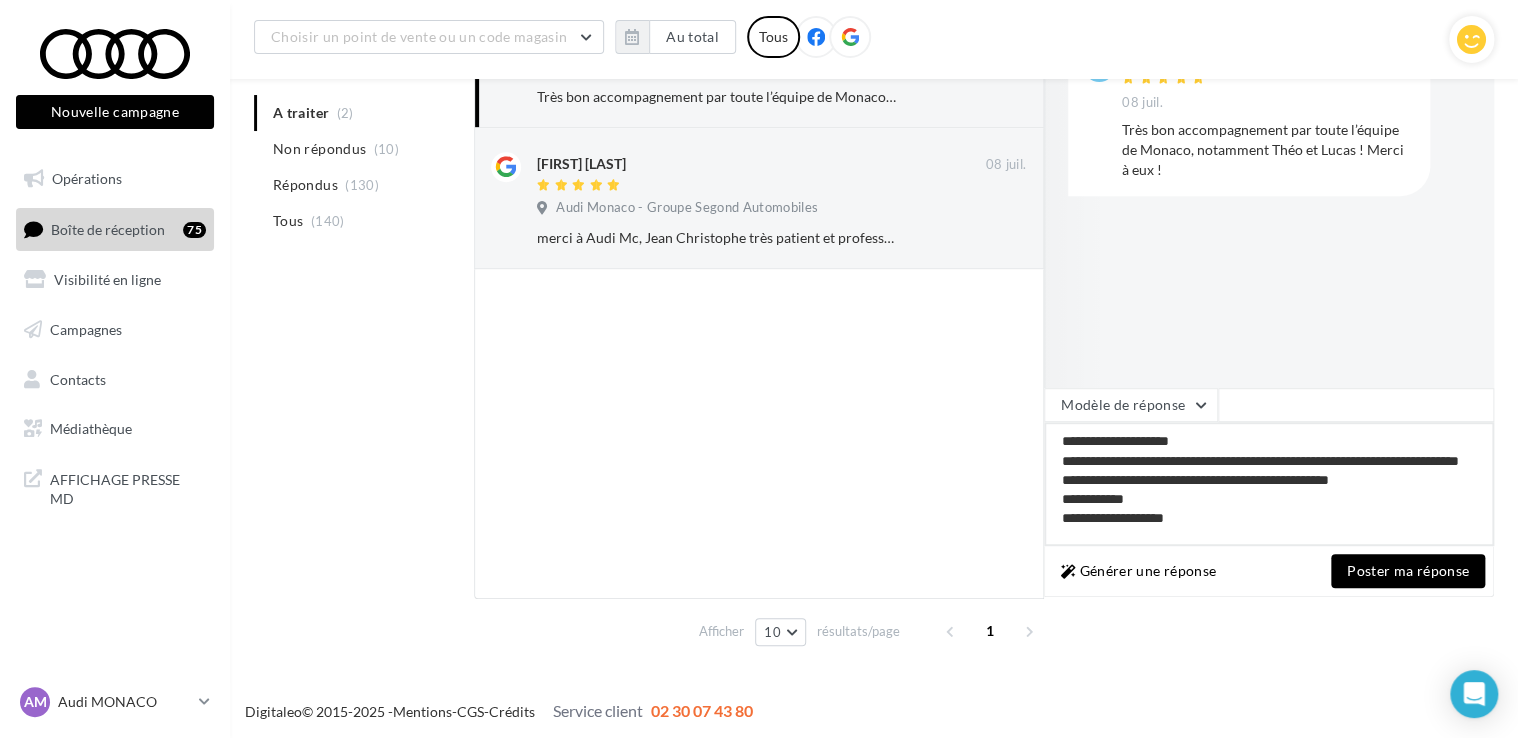 type on "**********" 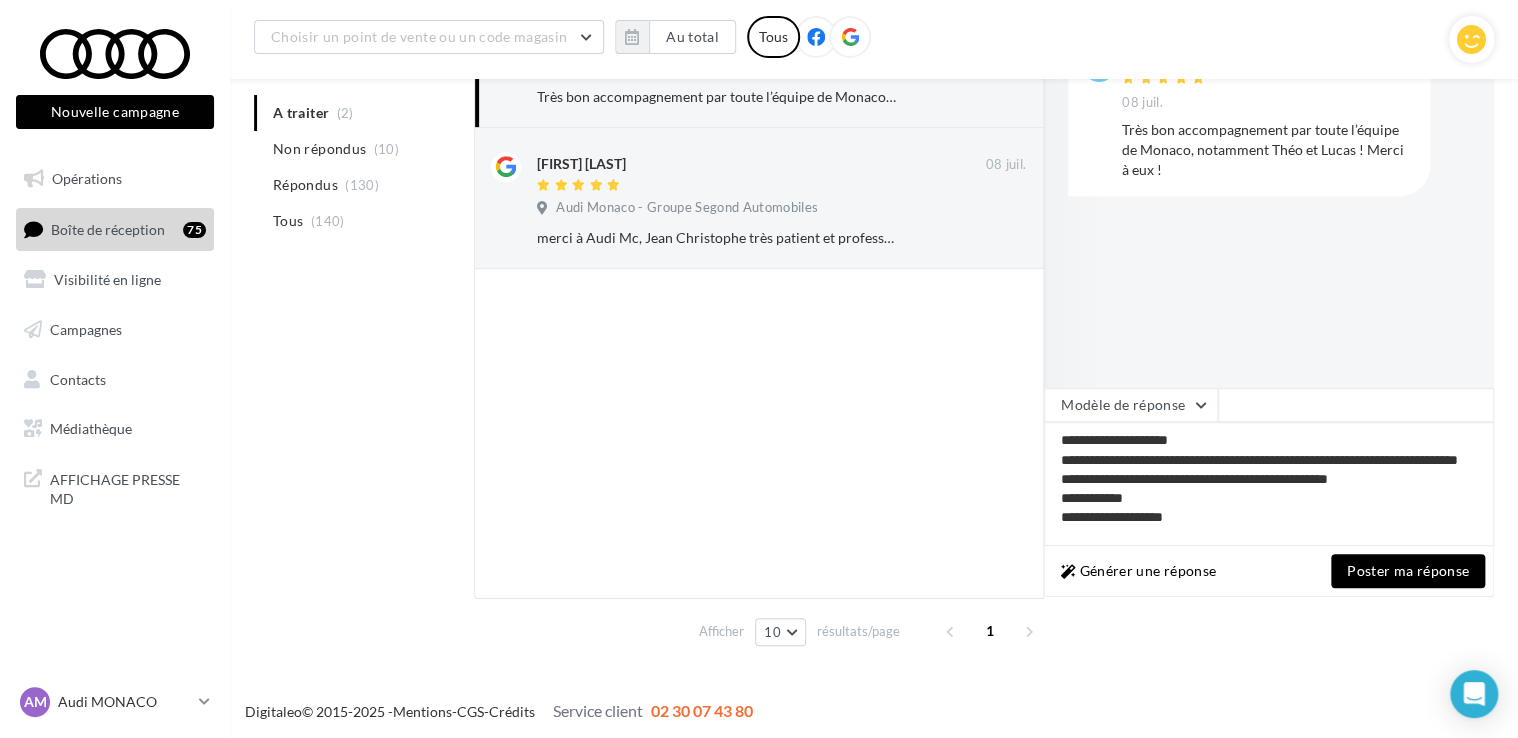 click on "Poster ma réponse" at bounding box center (1408, 571) 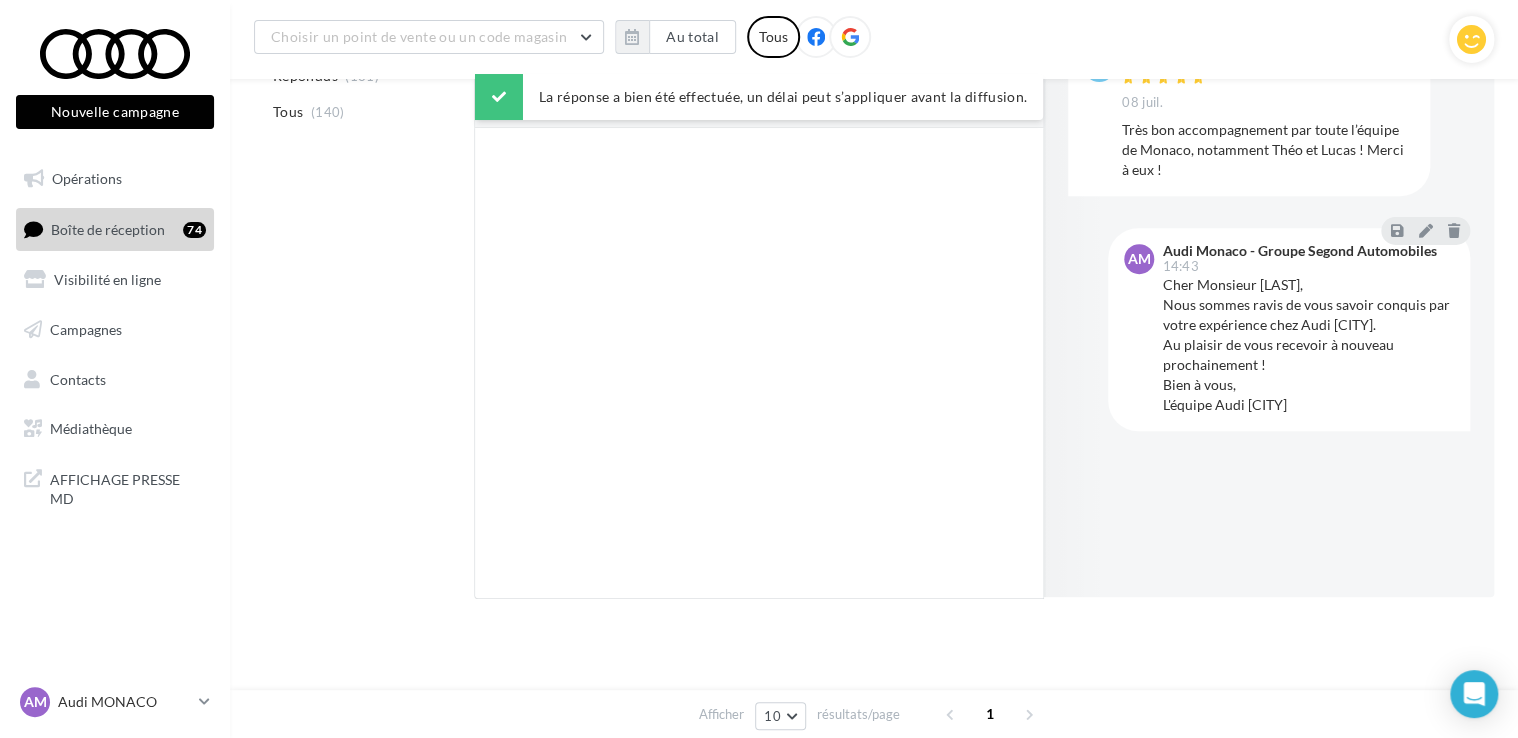 scroll, scrollTop: 0, scrollLeft: 0, axis: both 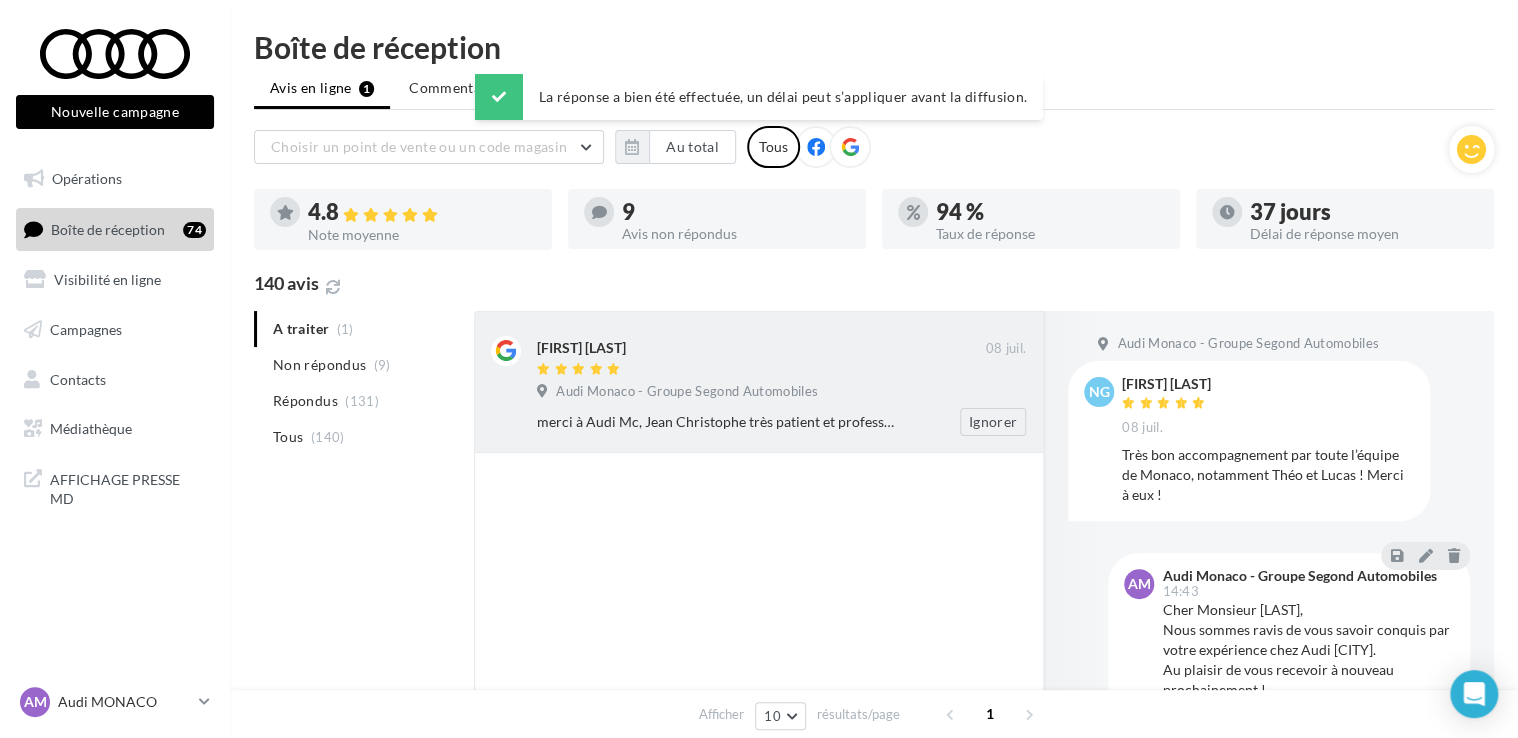 click at bounding box center (761, 370) 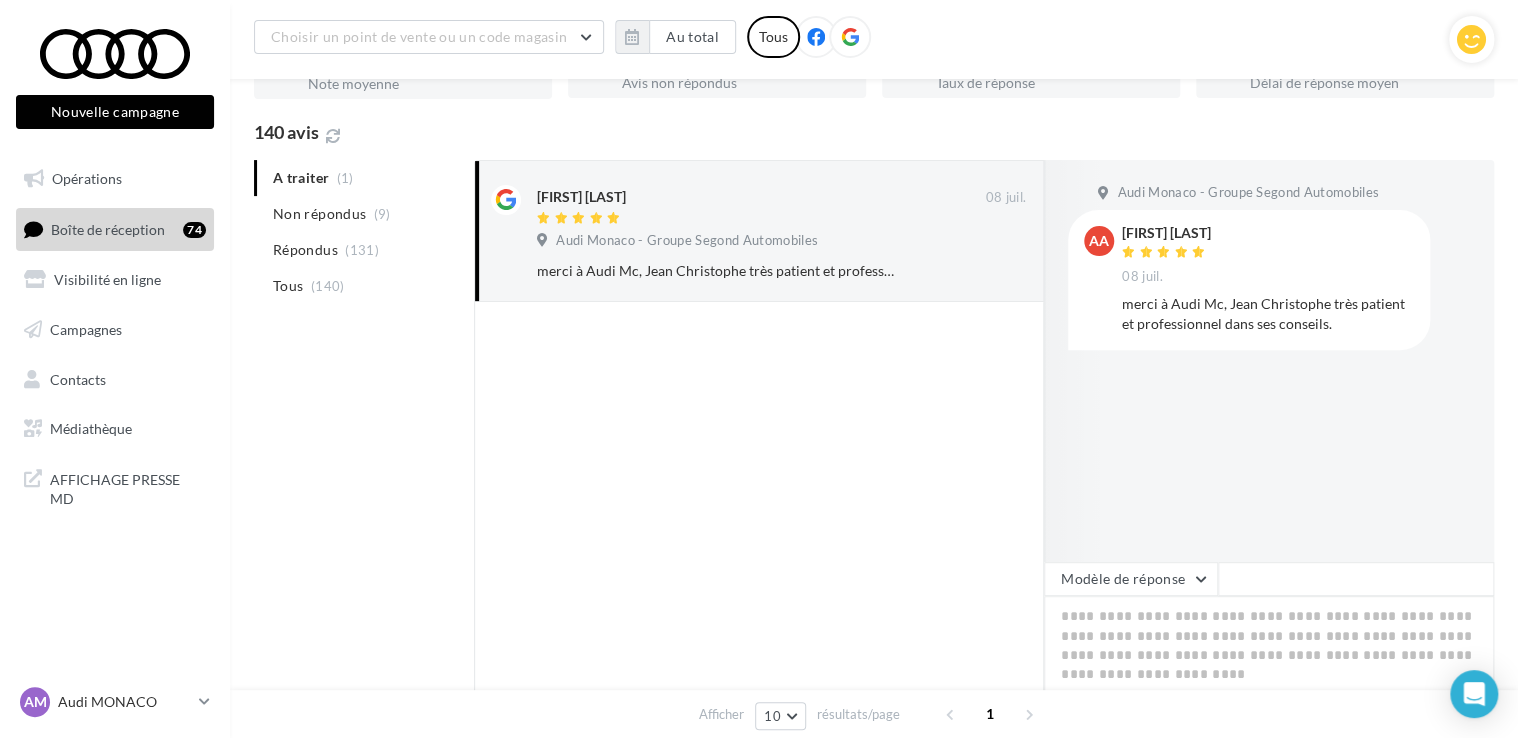 scroll, scrollTop: 168, scrollLeft: 0, axis: vertical 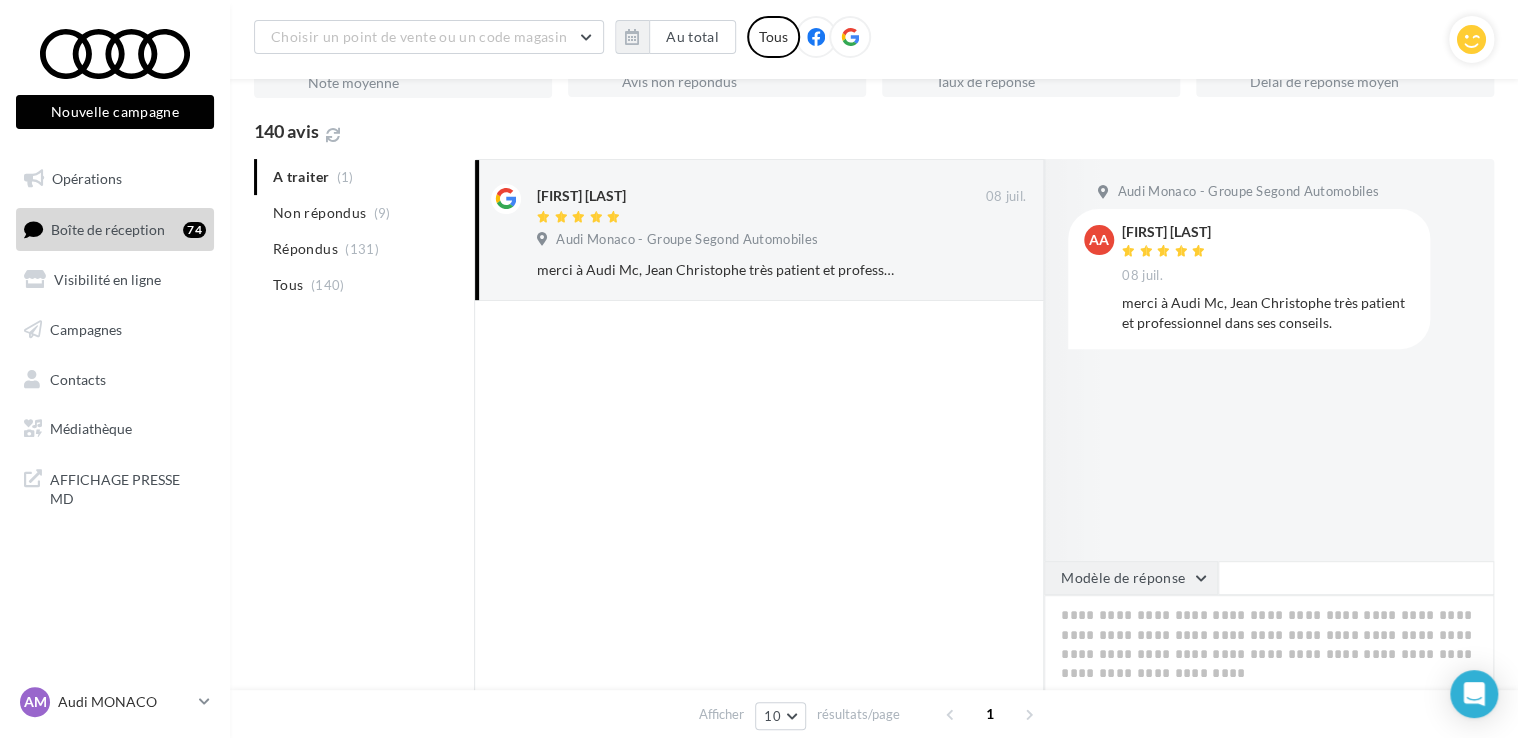 click on "Modèle de réponse" at bounding box center [1131, 578] 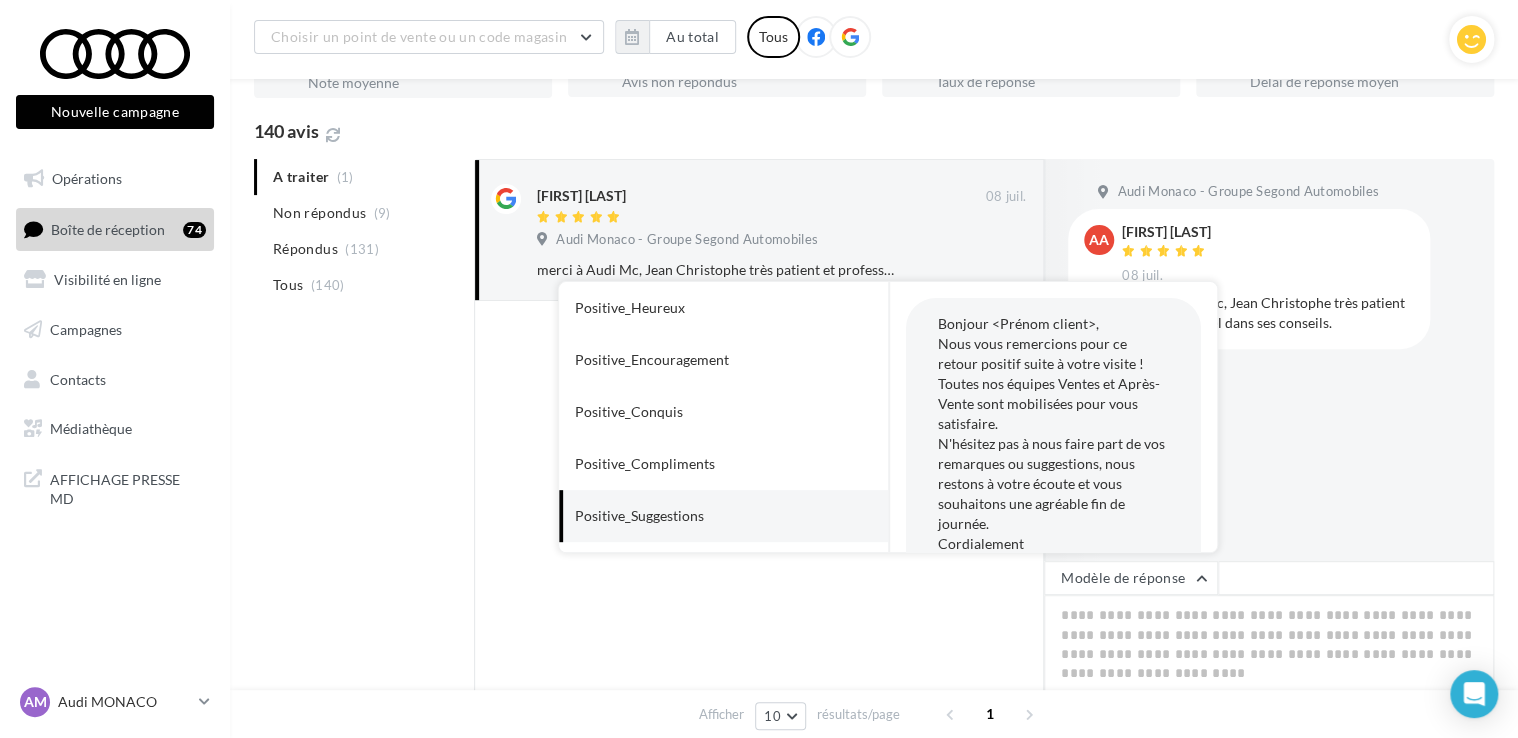 click on "Positive_Suggestions" at bounding box center (696, 516) 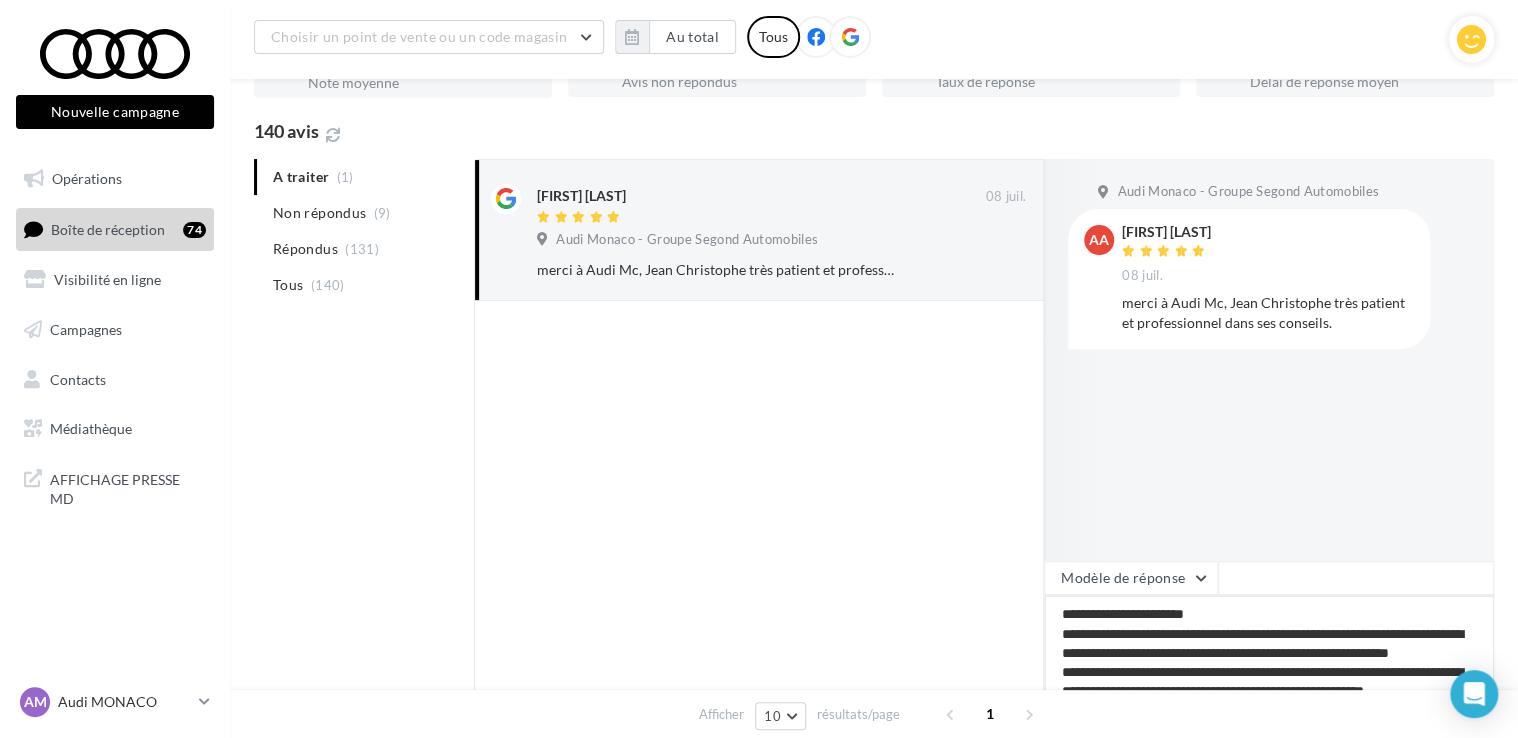 click on "**********" at bounding box center [1269, 657] 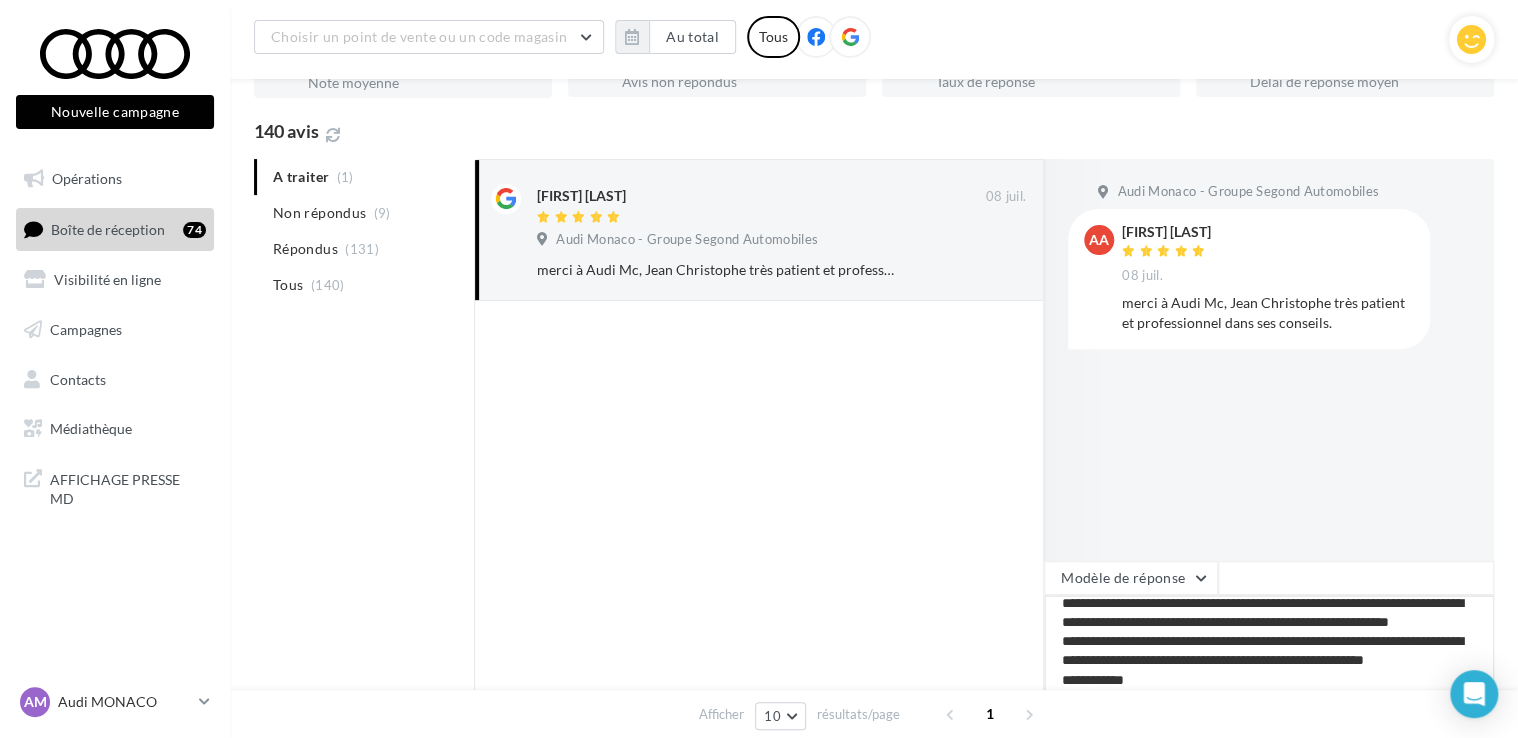 scroll, scrollTop: 36, scrollLeft: 0, axis: vertical 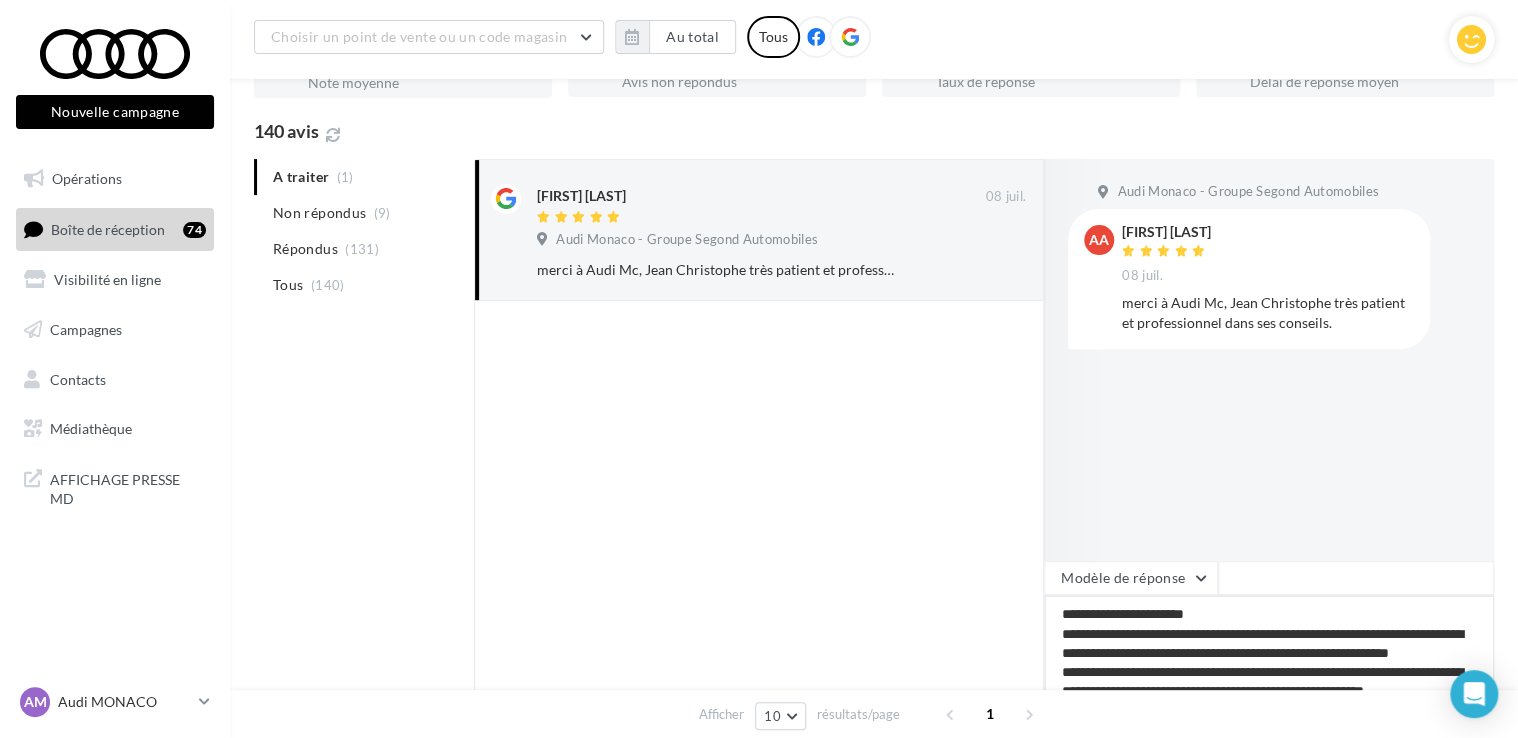 drag, startPoint x: 1170, startPoint y: 641, endPoint x: 1439, endPoint y: 628, distance: 269.31393 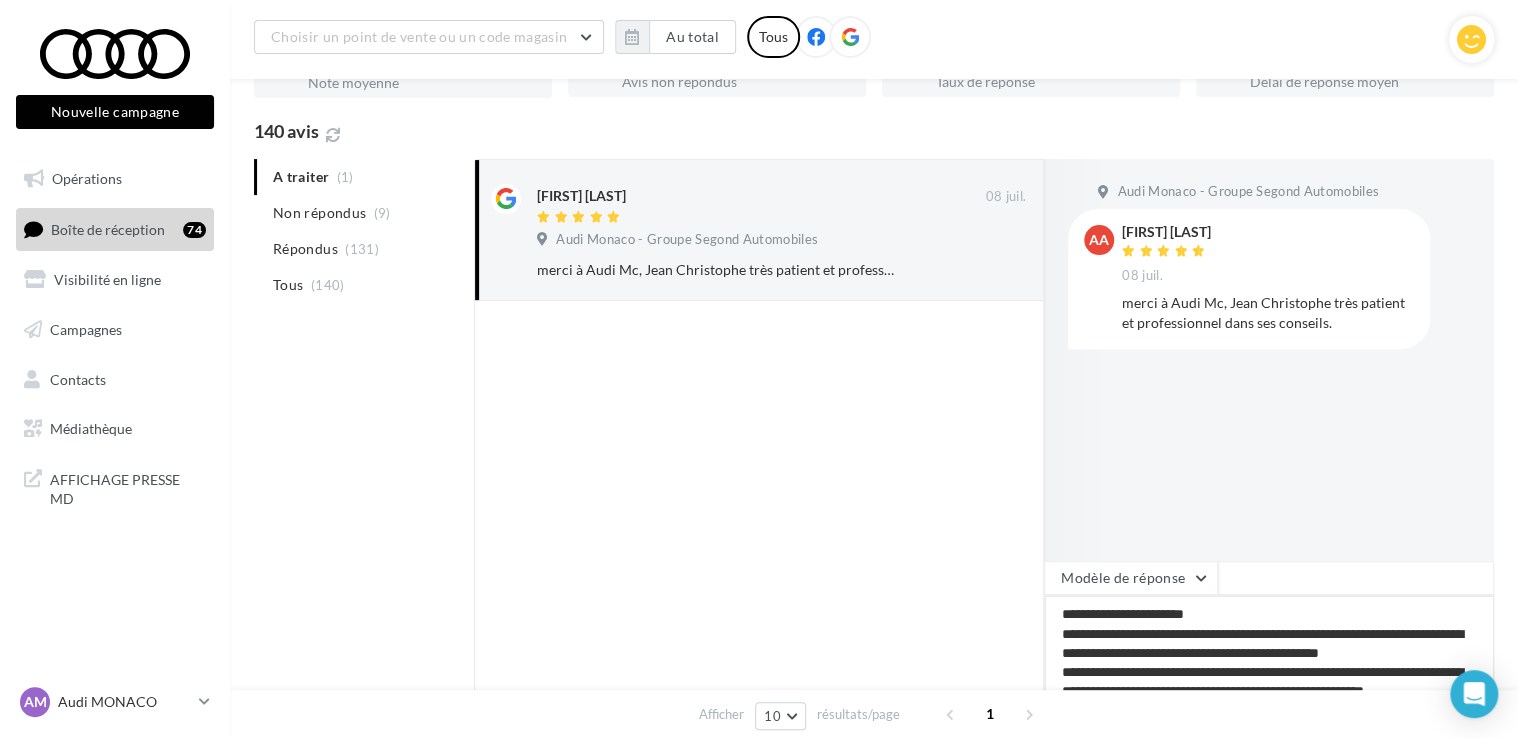 scroll, scrollTop: 48, scrollLeft: 0, axis: vertical 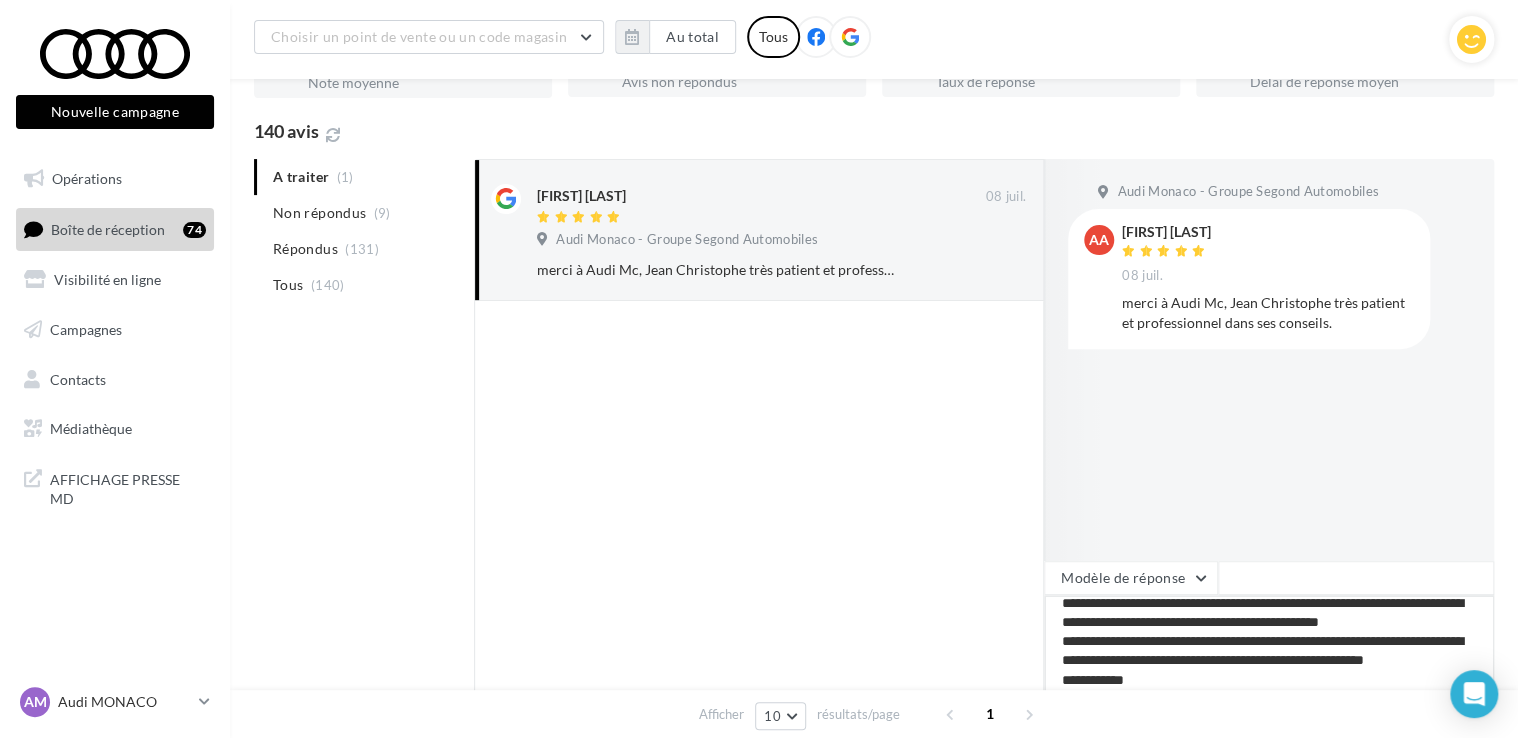 drag, startPoint x: 1140, startPoint y: 659, endPoint x: 1043, endPoint y: 621, distance: 104.177734 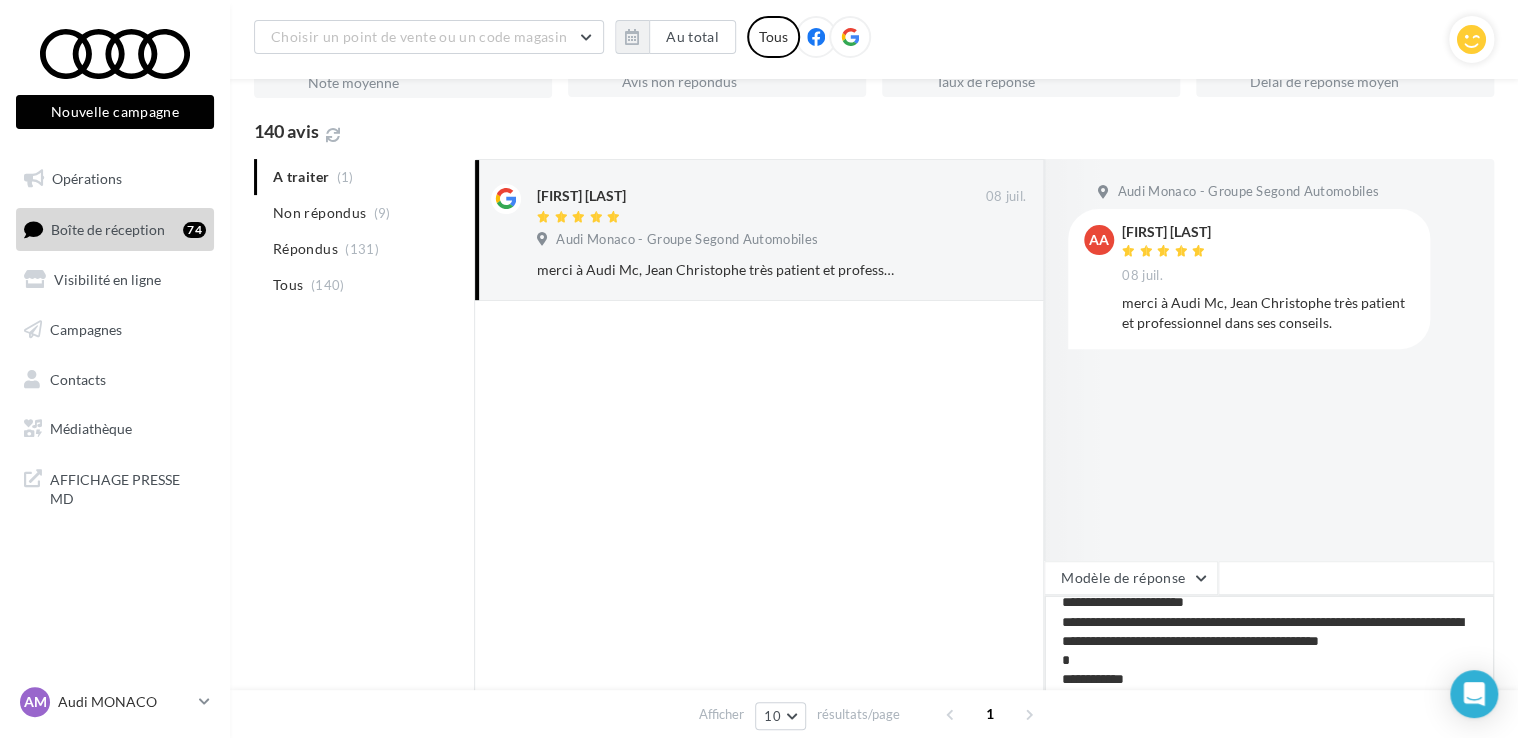 scroll, scrollTop: 10, scrollLeft: 0, axis: vertical 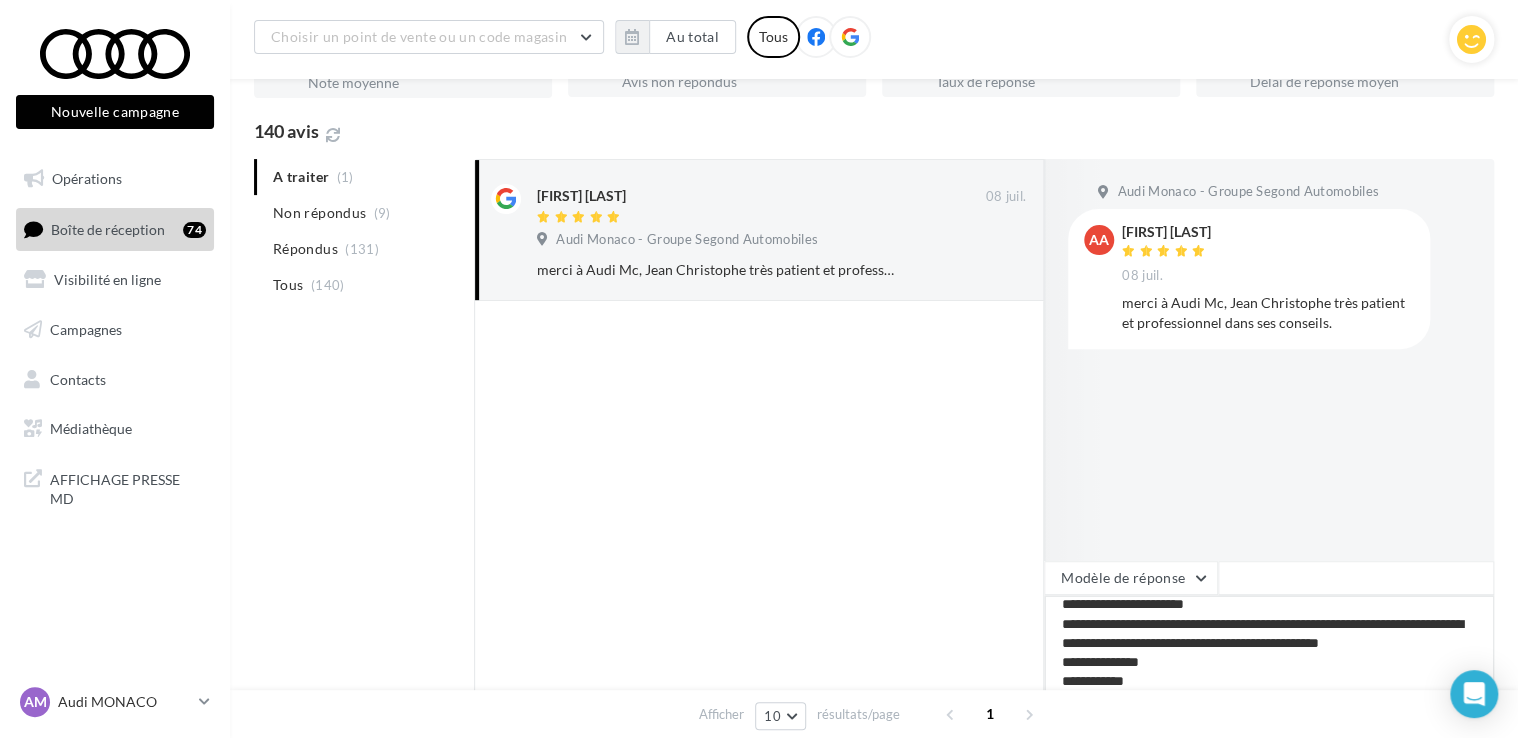 click on "**********" at bounding box center (1269, 657) 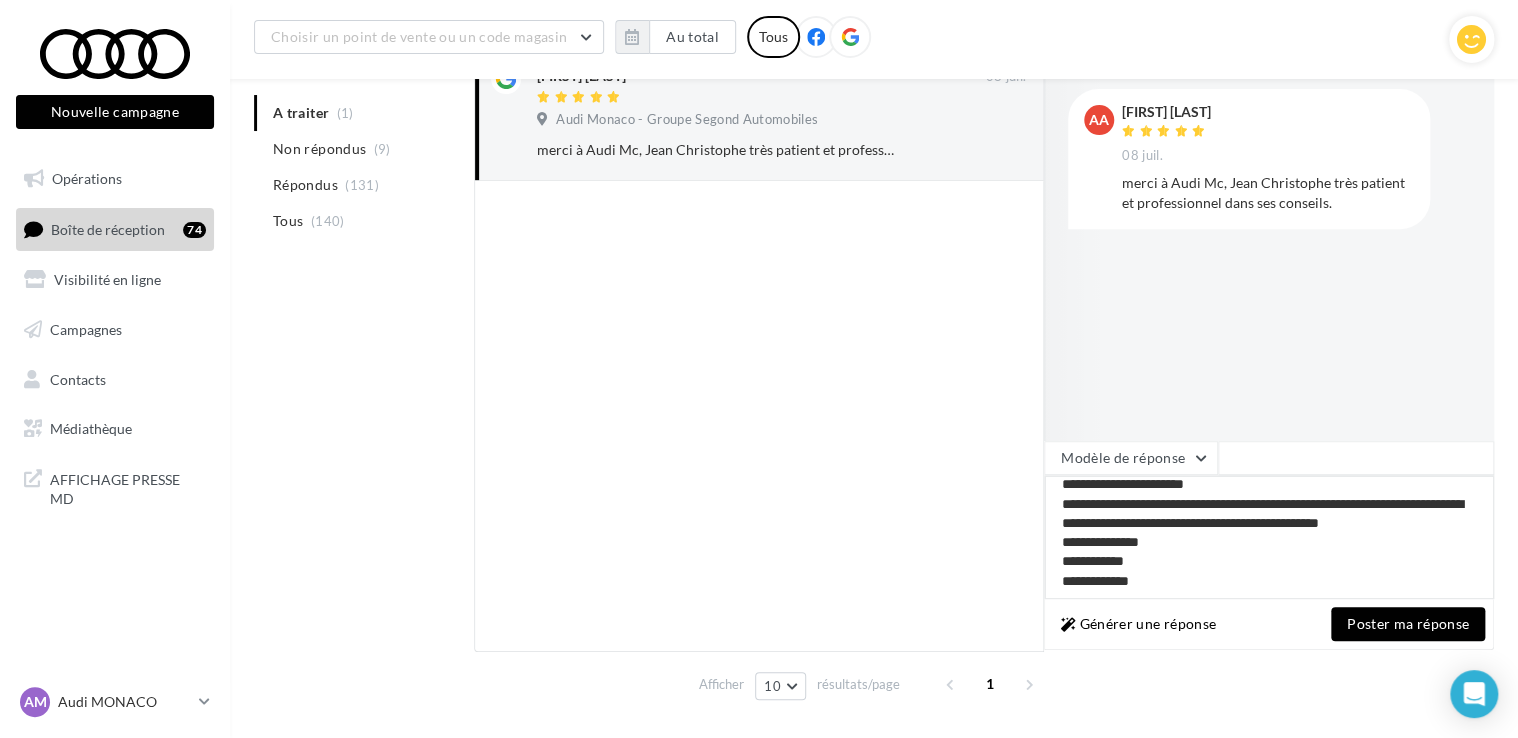 scroll, scrollTop: 288, scrollLeft: 0, axis: vertical 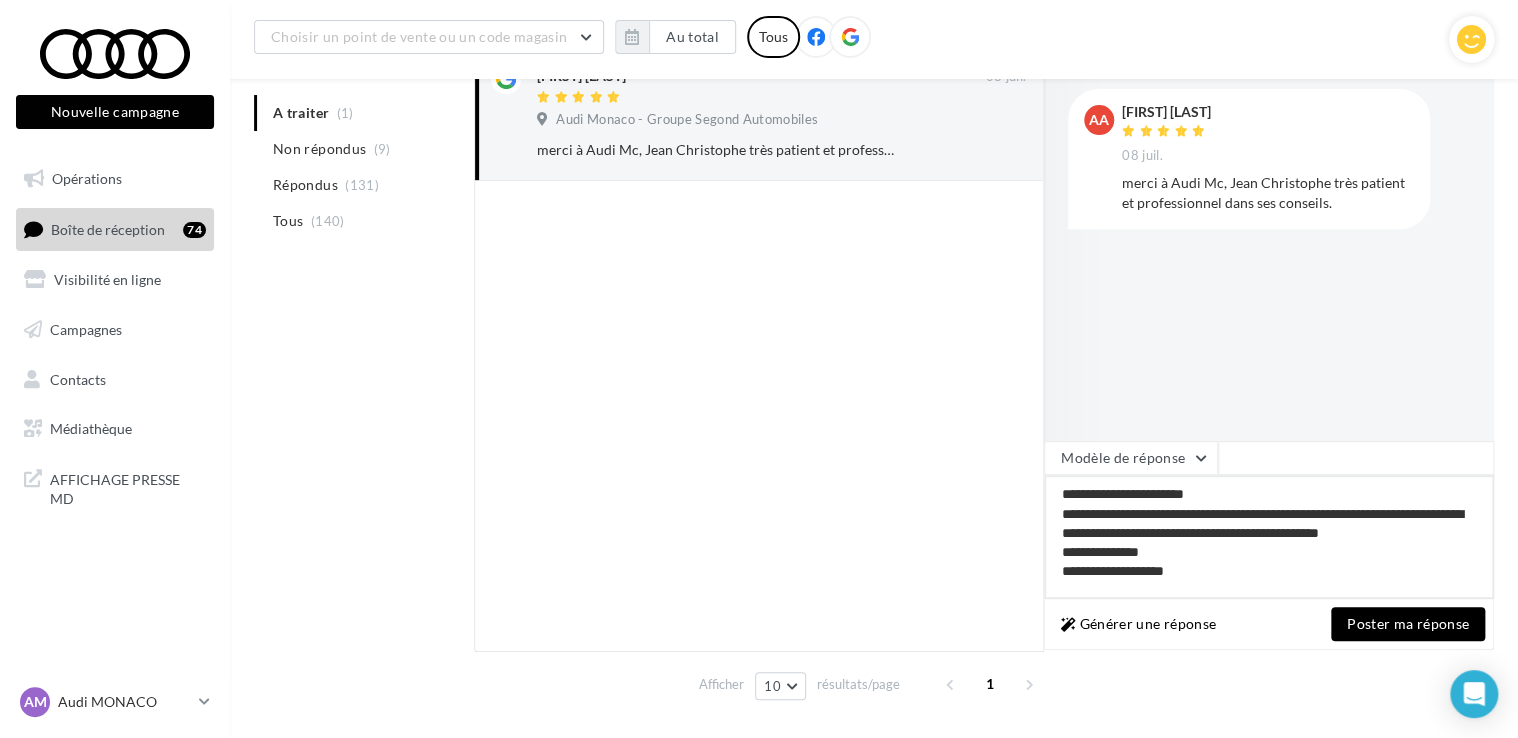 type on "**********" 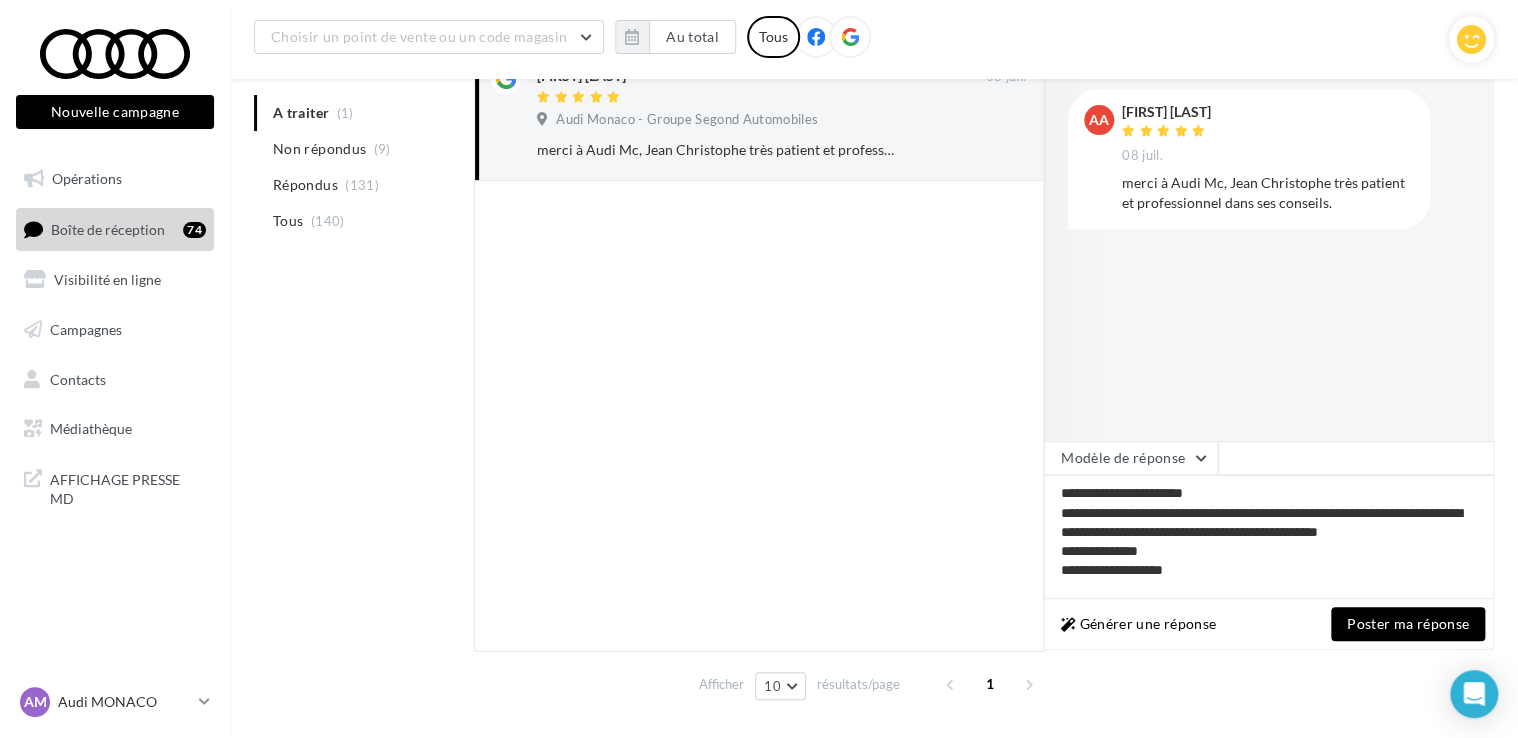 click on "Poster ma réponse" at bounding box center (1408, 624) 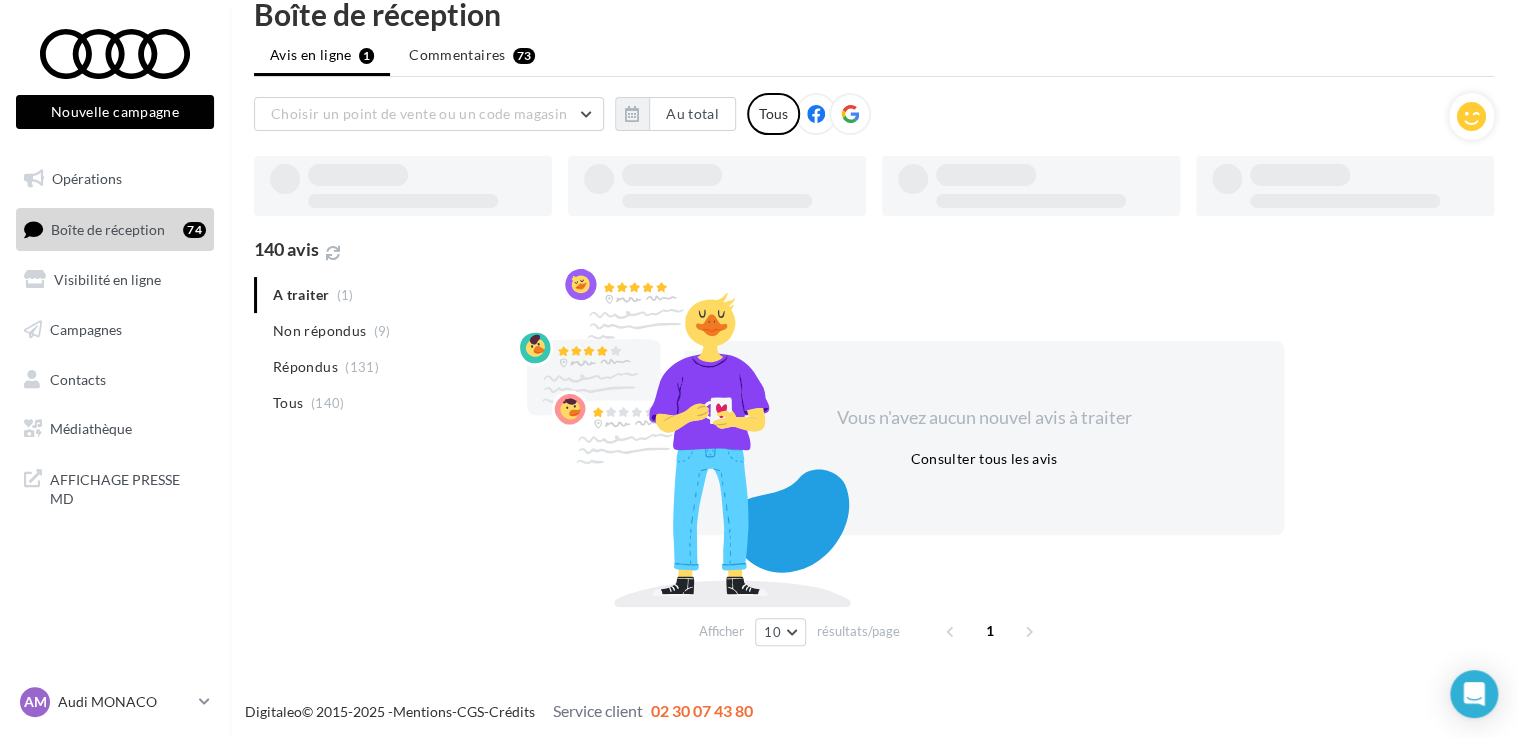 scroll, scrollTop: 32, scrollLeft: 0, axis: vertical 